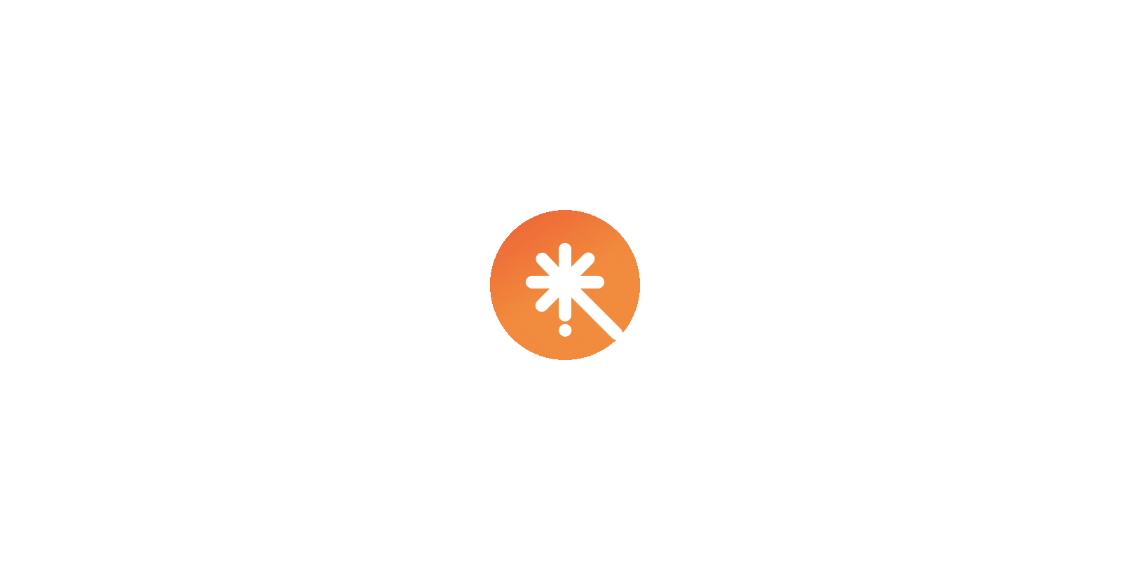 select on "****" 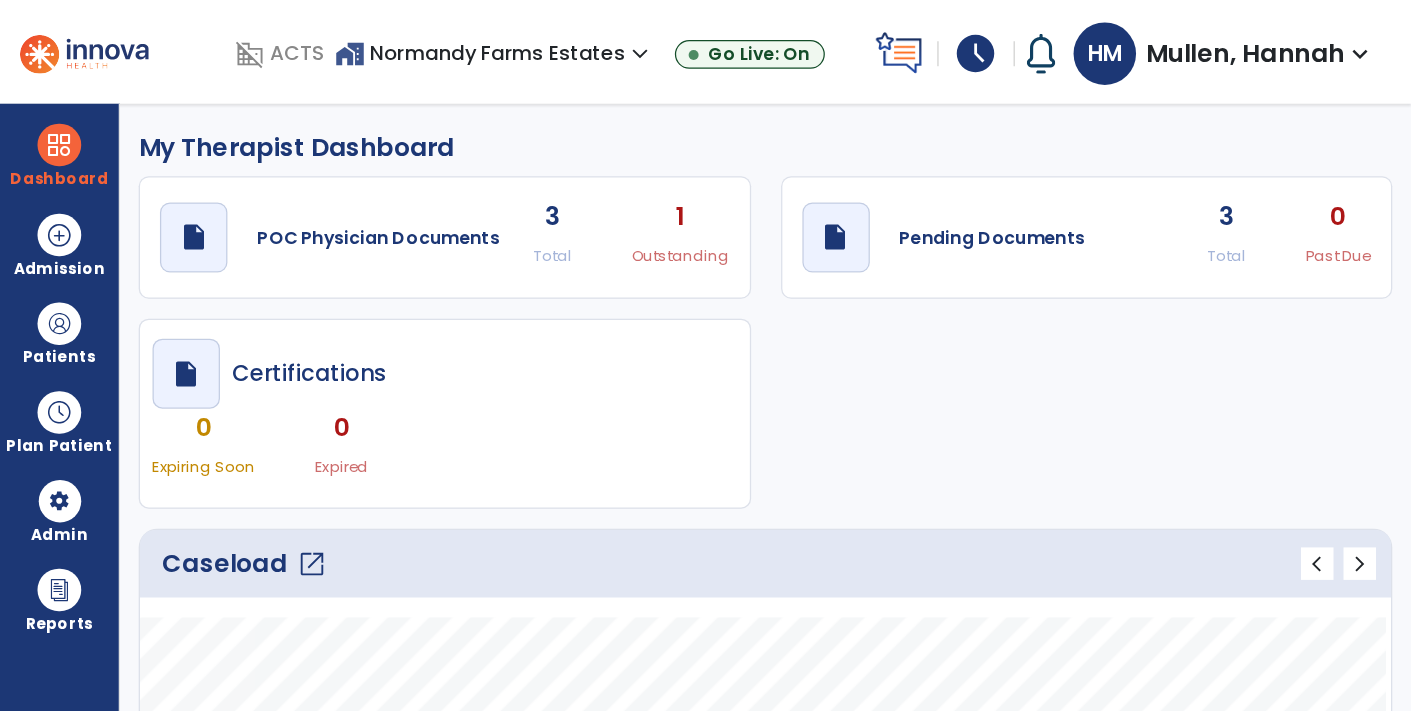 scroll, scrollTop: 0, scrollLeft: 0, axis: both 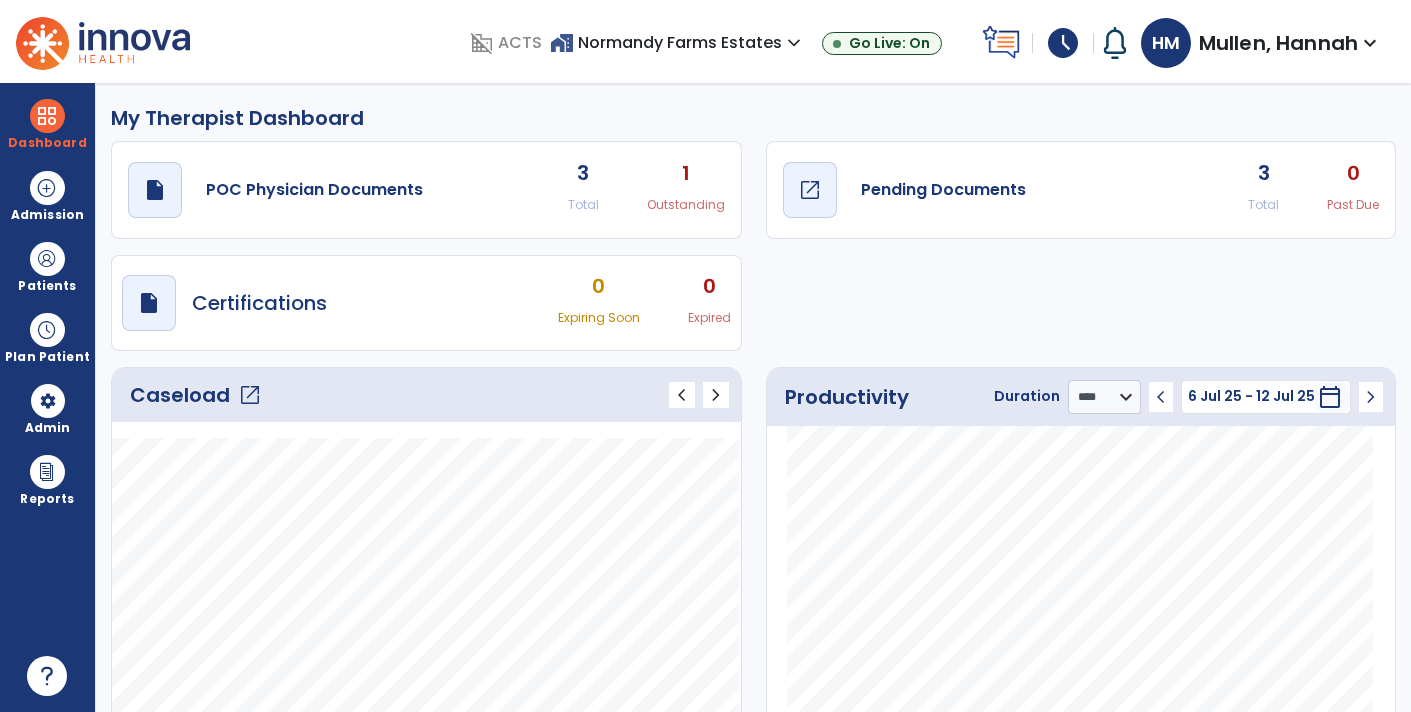 click on "open_in_new" 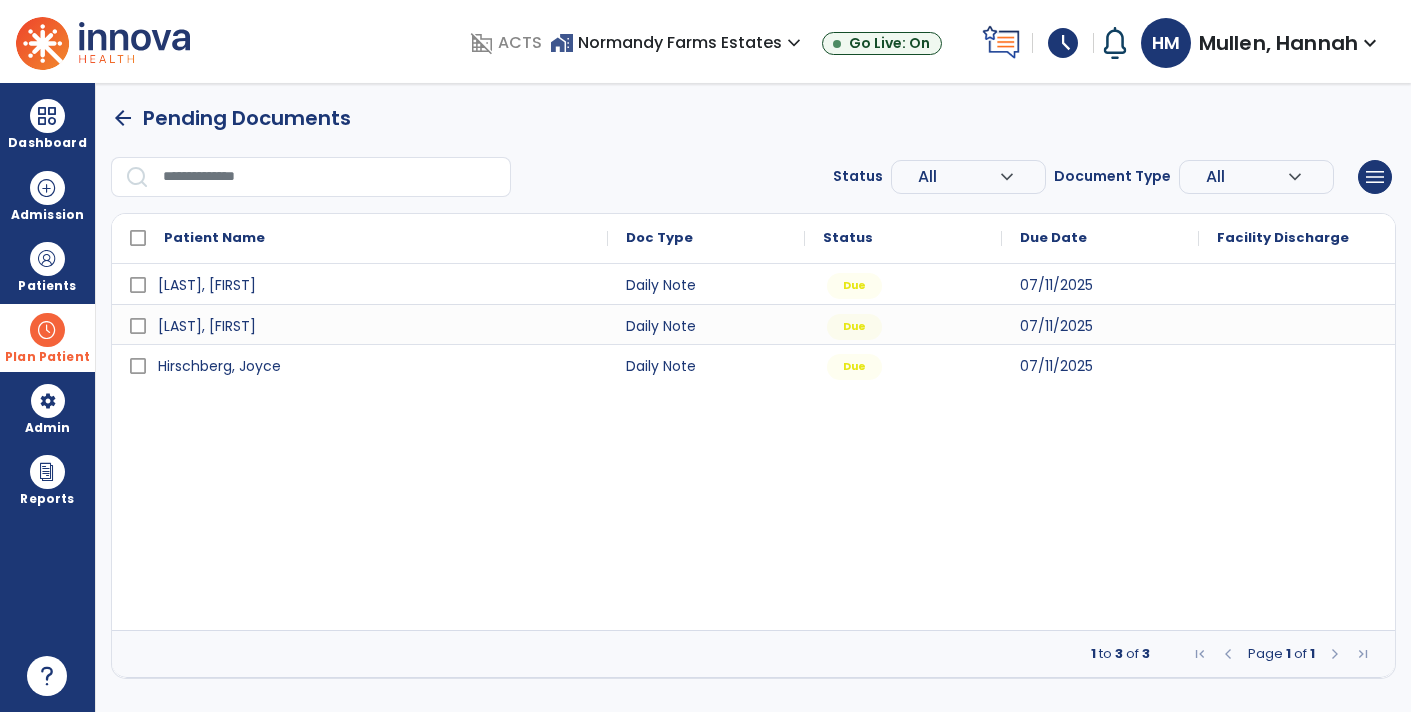 click at bounding box center [47, 330] 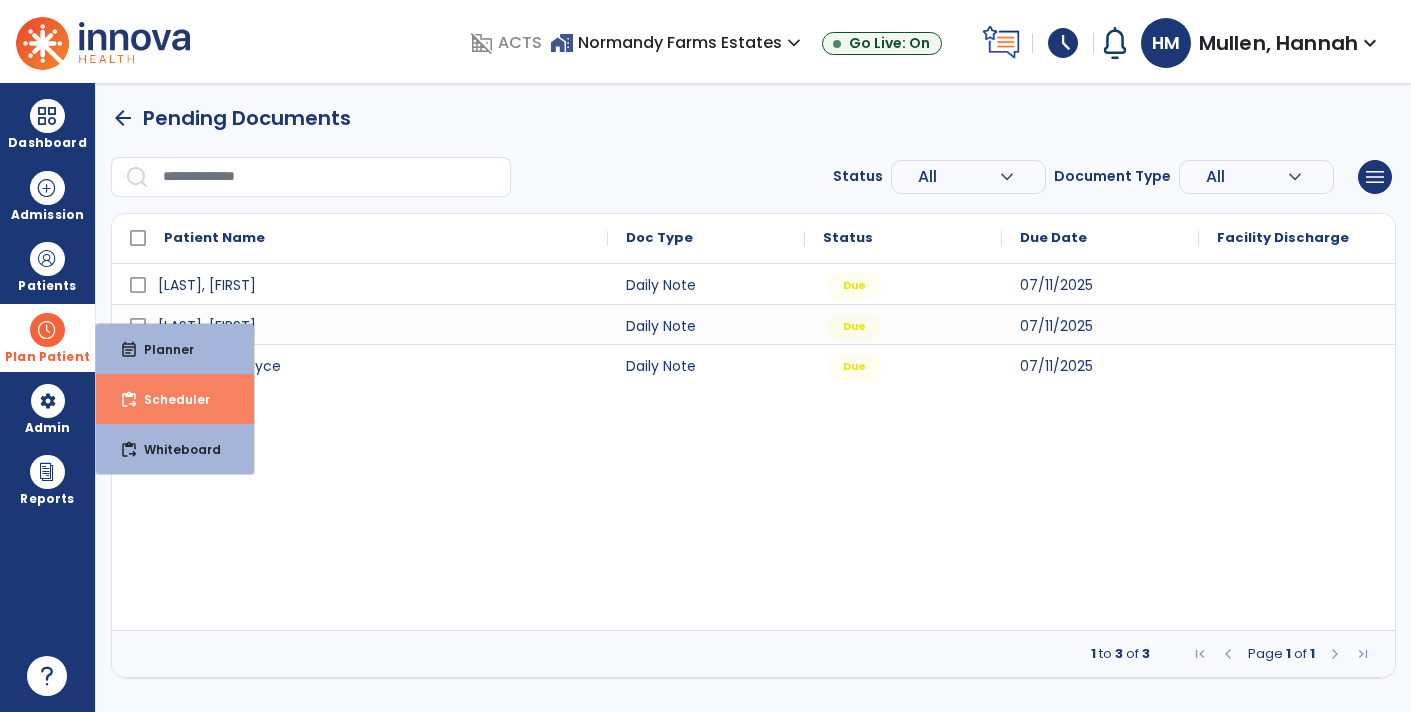 click on "content_paste_go" at bounding box center [129, 400] 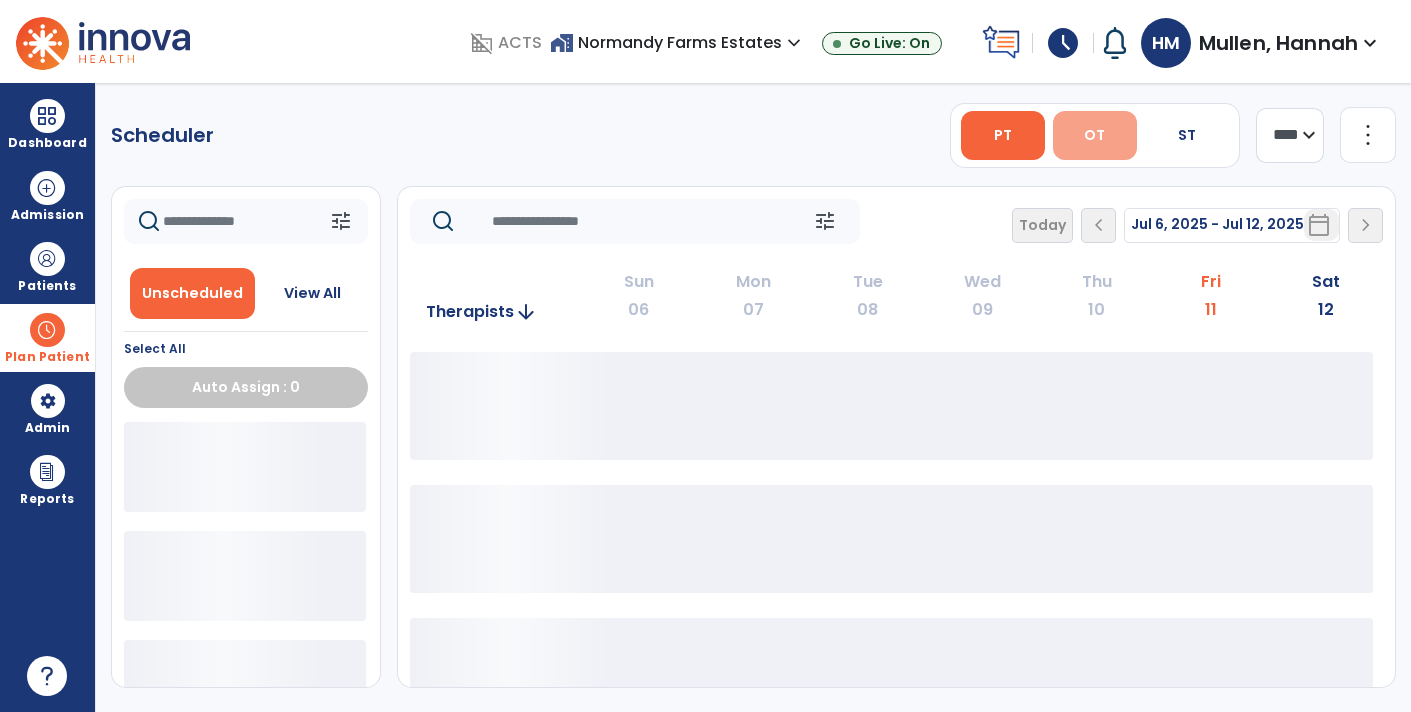 click on "OT" at bounding box center (1094, 135) 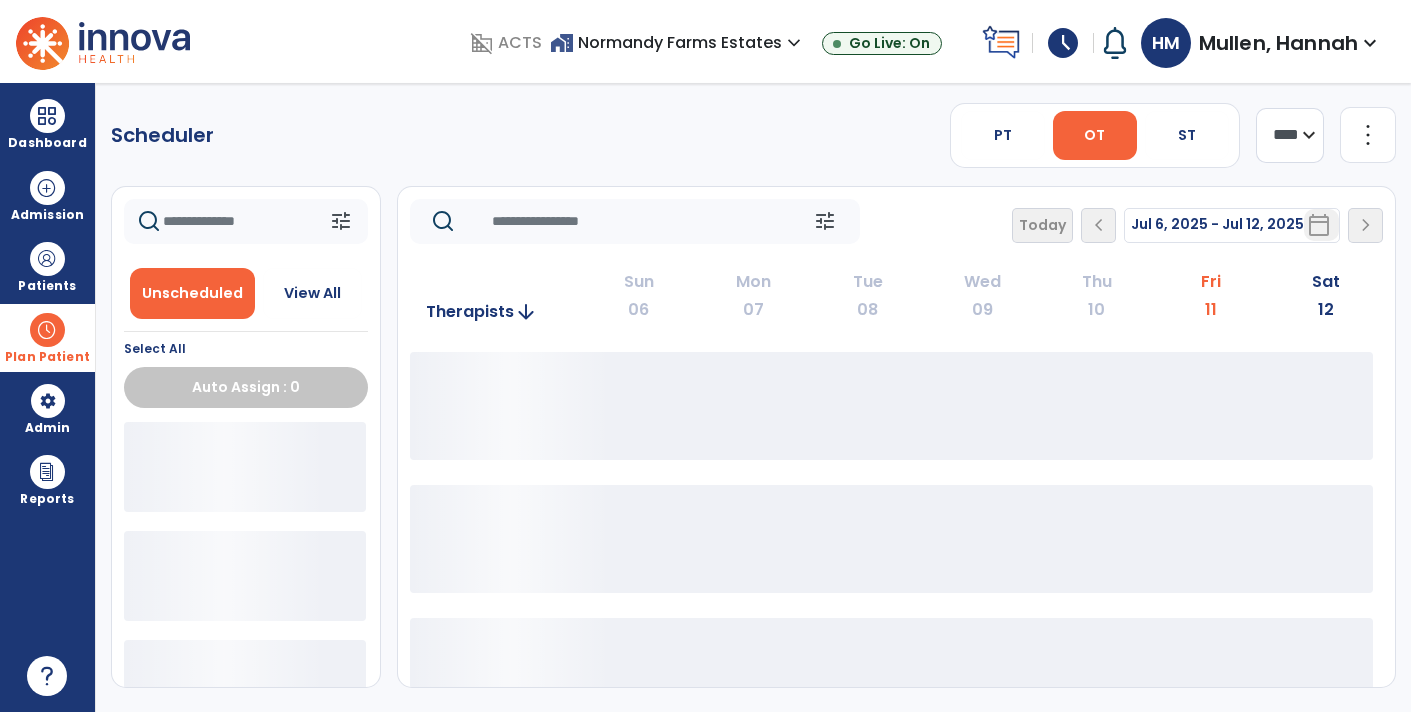 click on "**** ***" 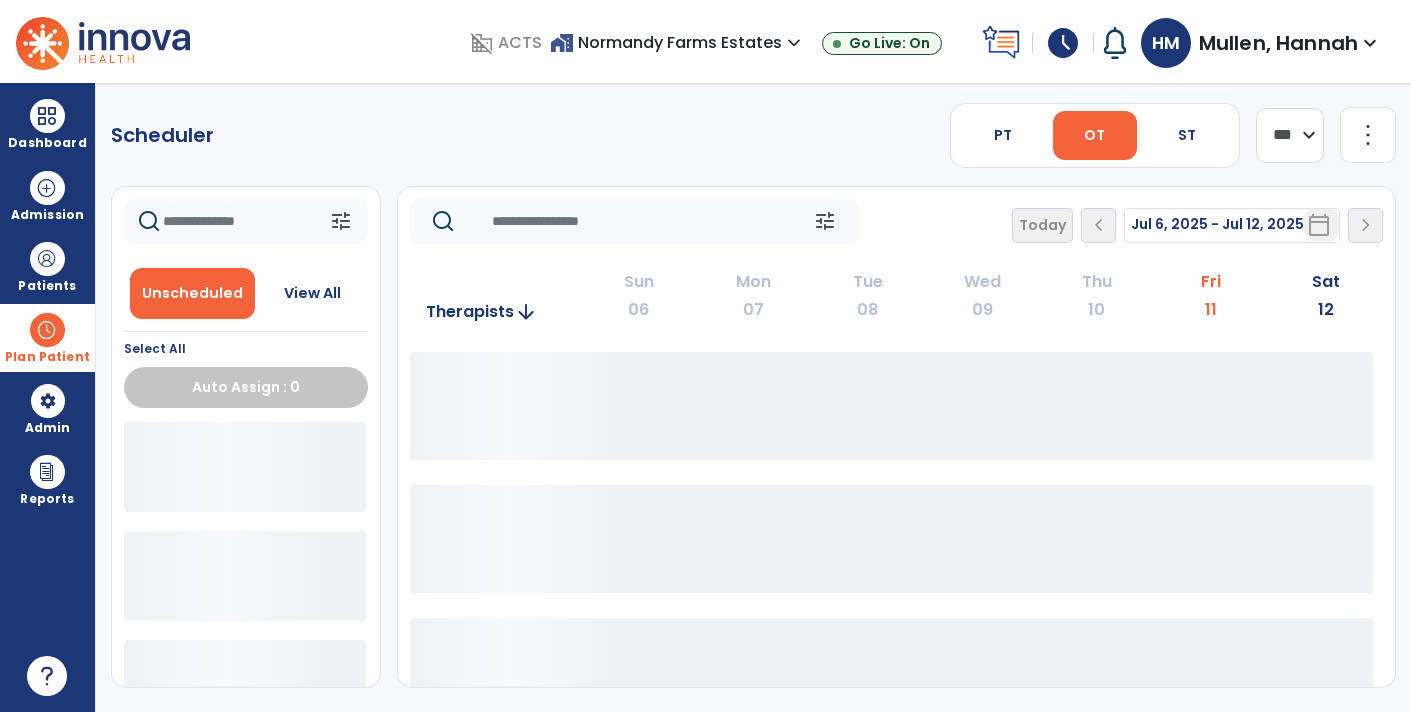 click on "**** ***" 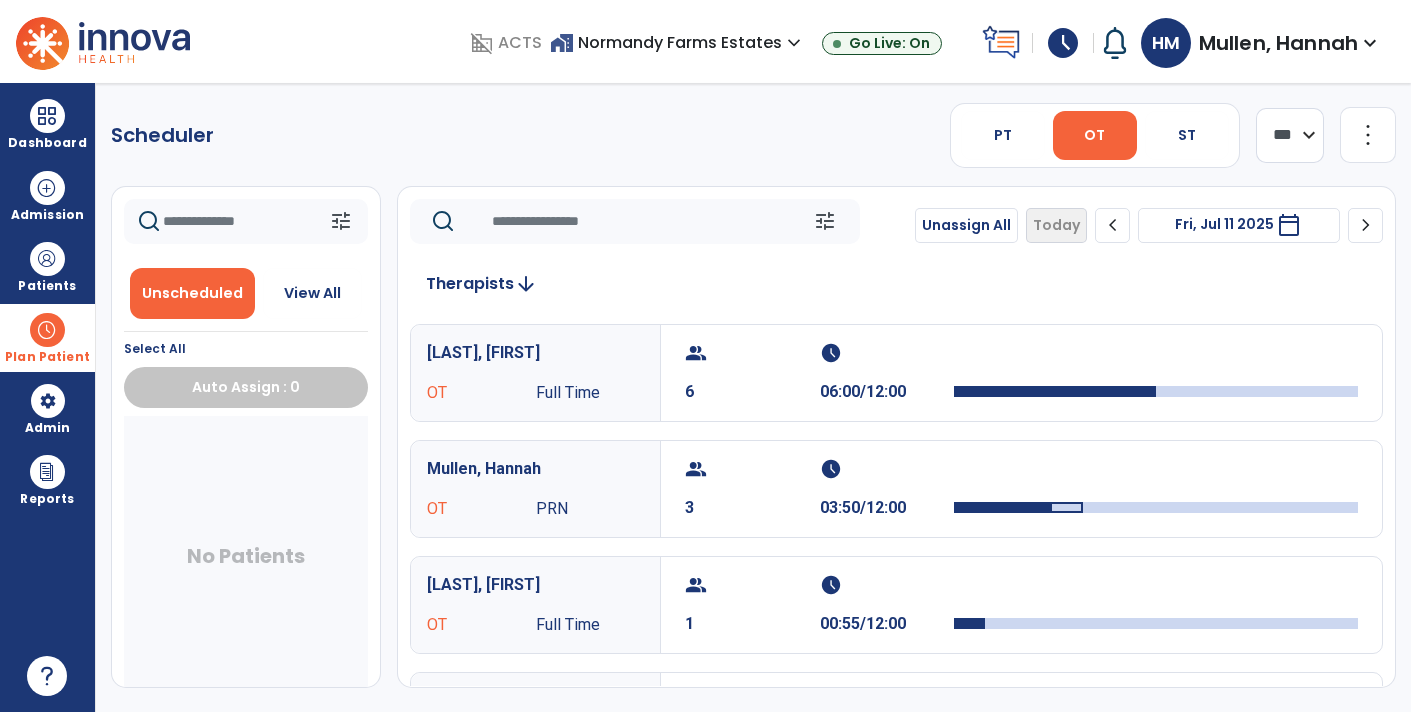 click on "Mullen, Hannah" at bounding box center (535, 469) 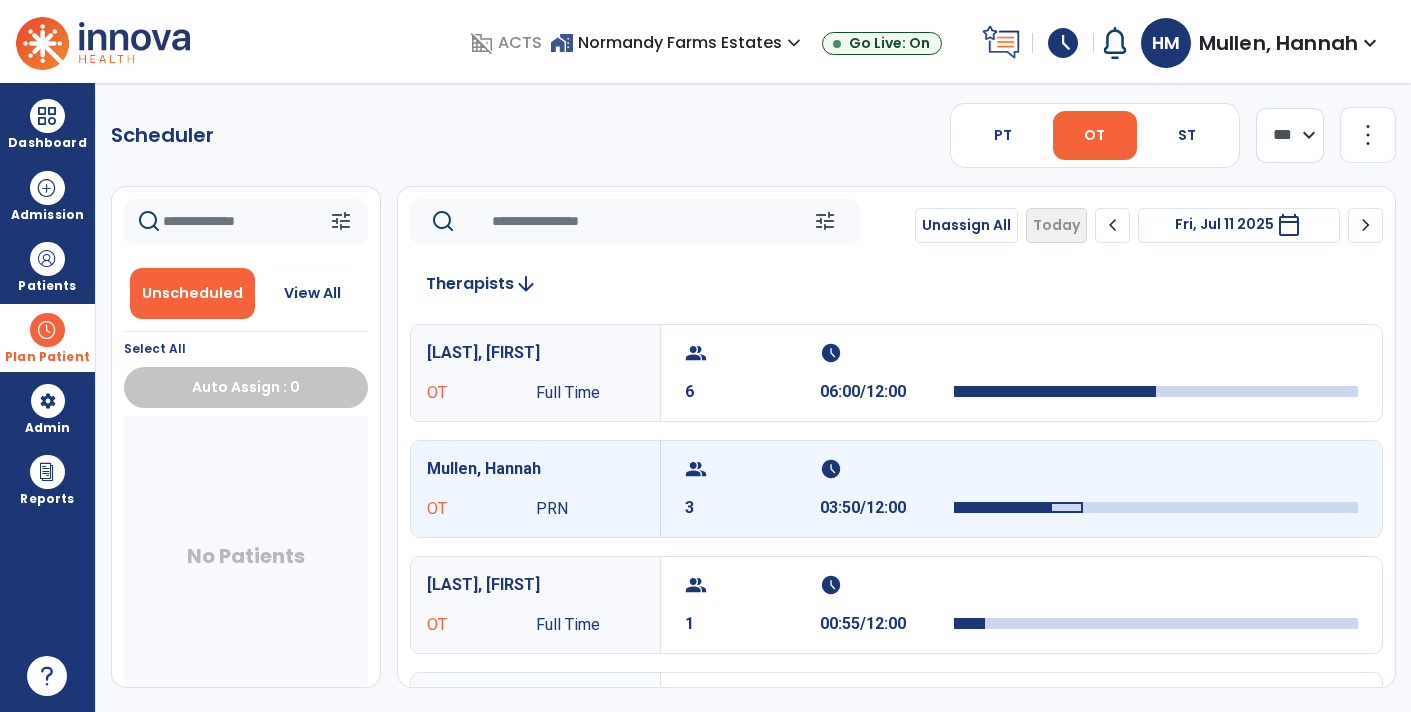 click on "[LAST], [FIRST] OT PRN" at bounding box center (535, 489) 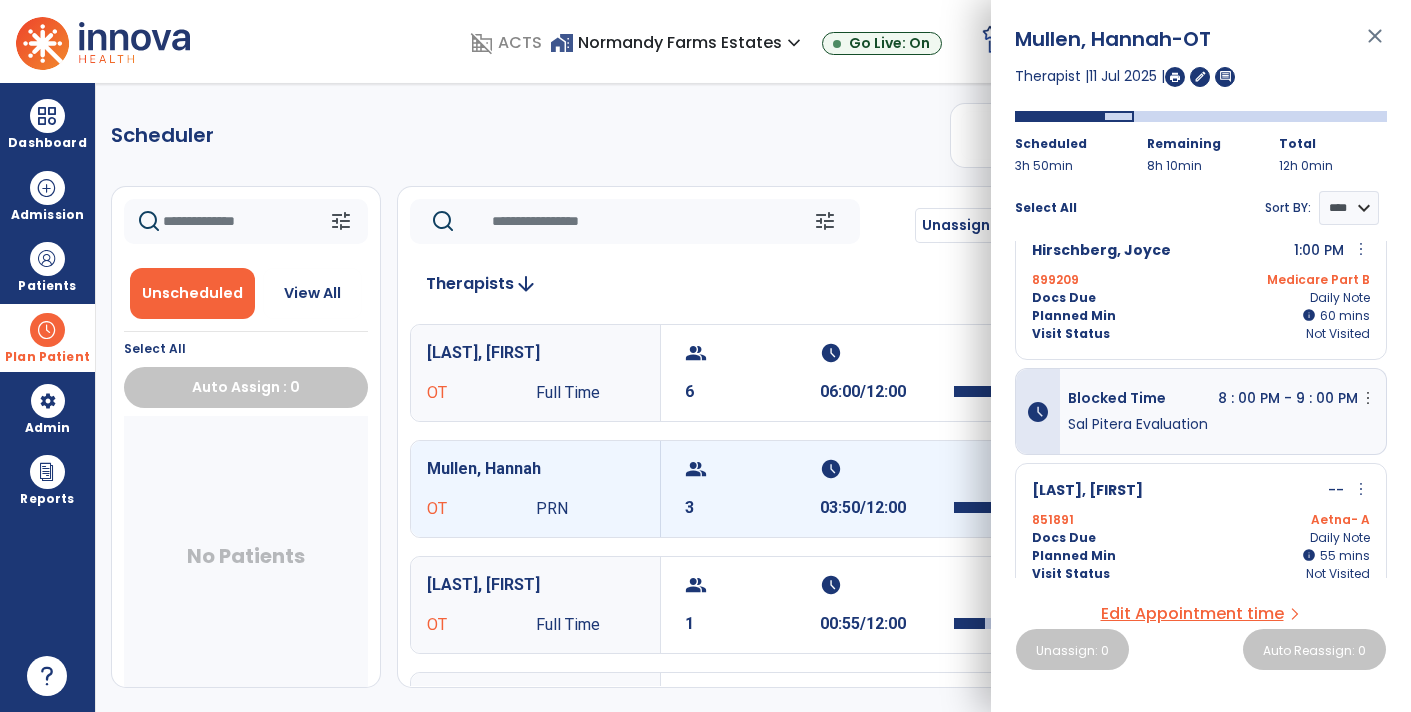 scroll, scrollTop: 188, scrollLeft: 0, axis: vertical 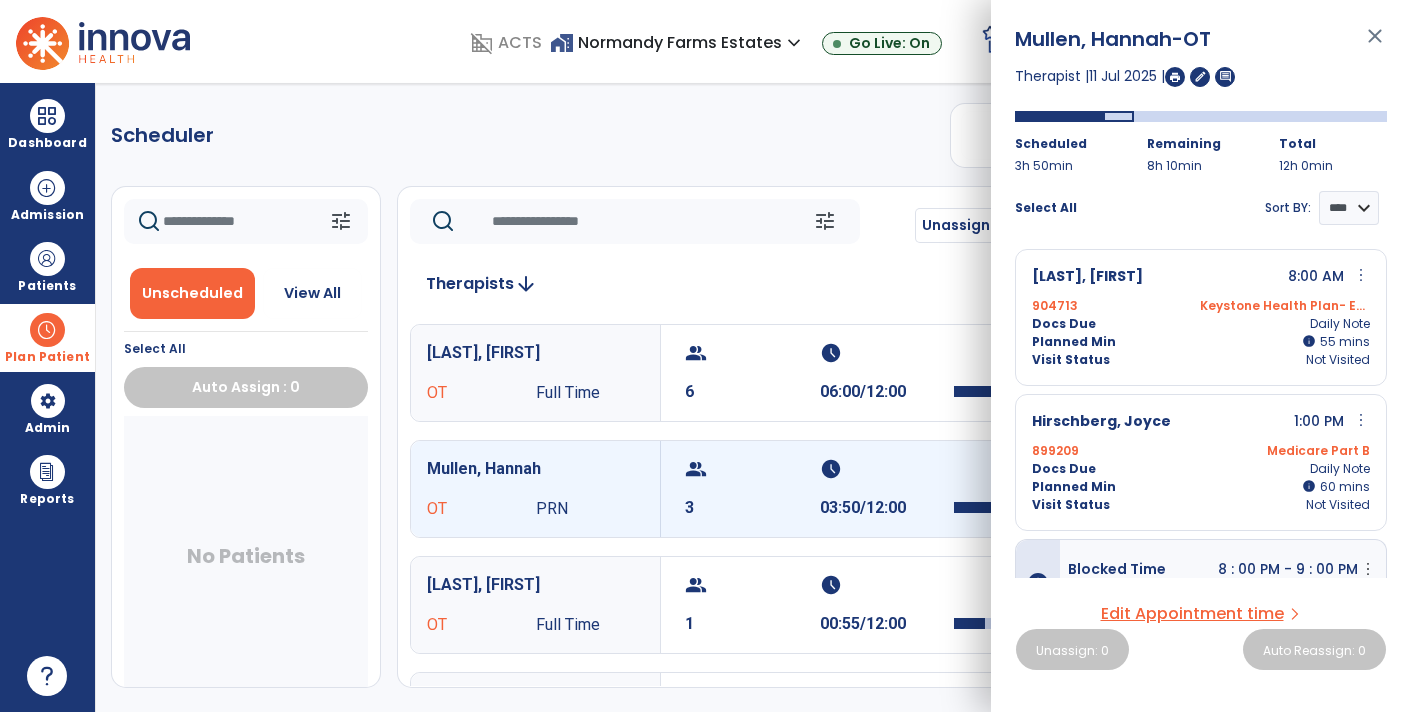 click on "Keystone Health Plan- East HMO" at bounding box center [1285, 306] 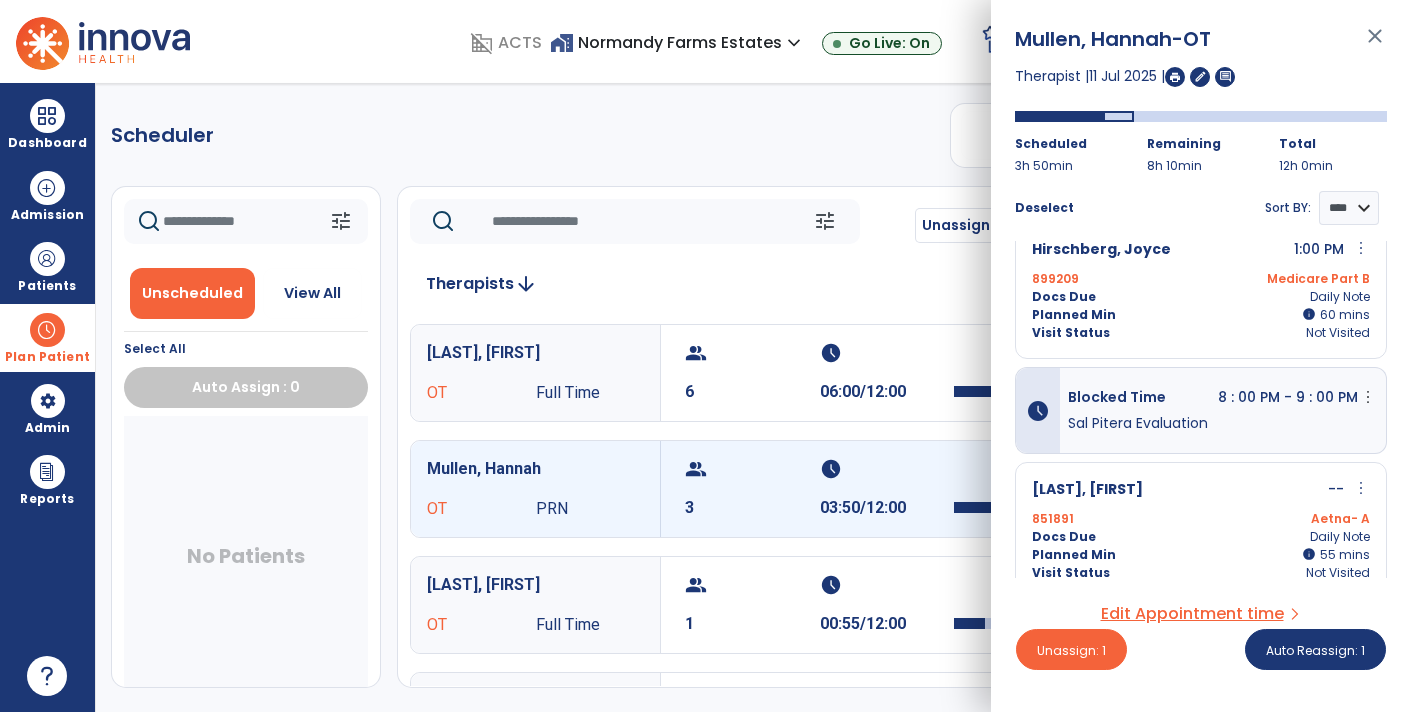 scroll, scrollTop: 188, scrollLeft: 0, axis: vertical 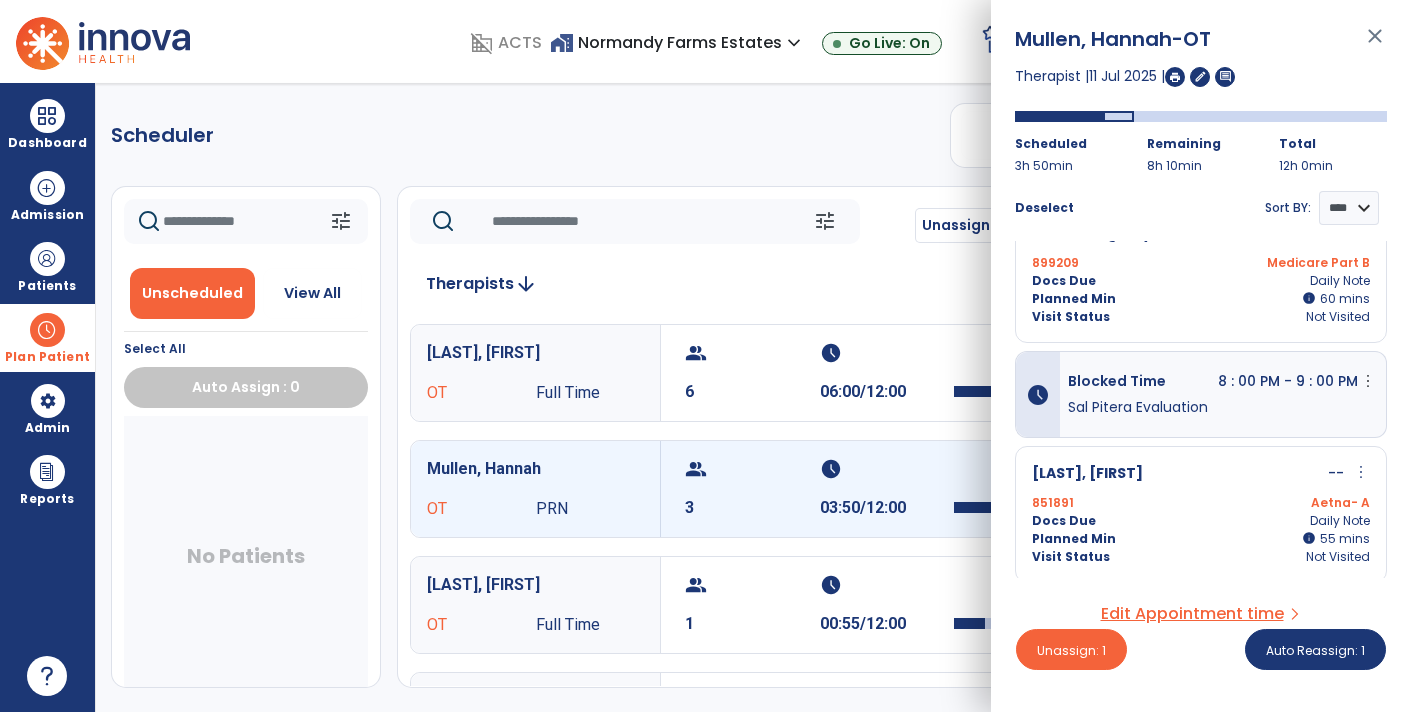 click on "close" at bounding box center (1375, 45) 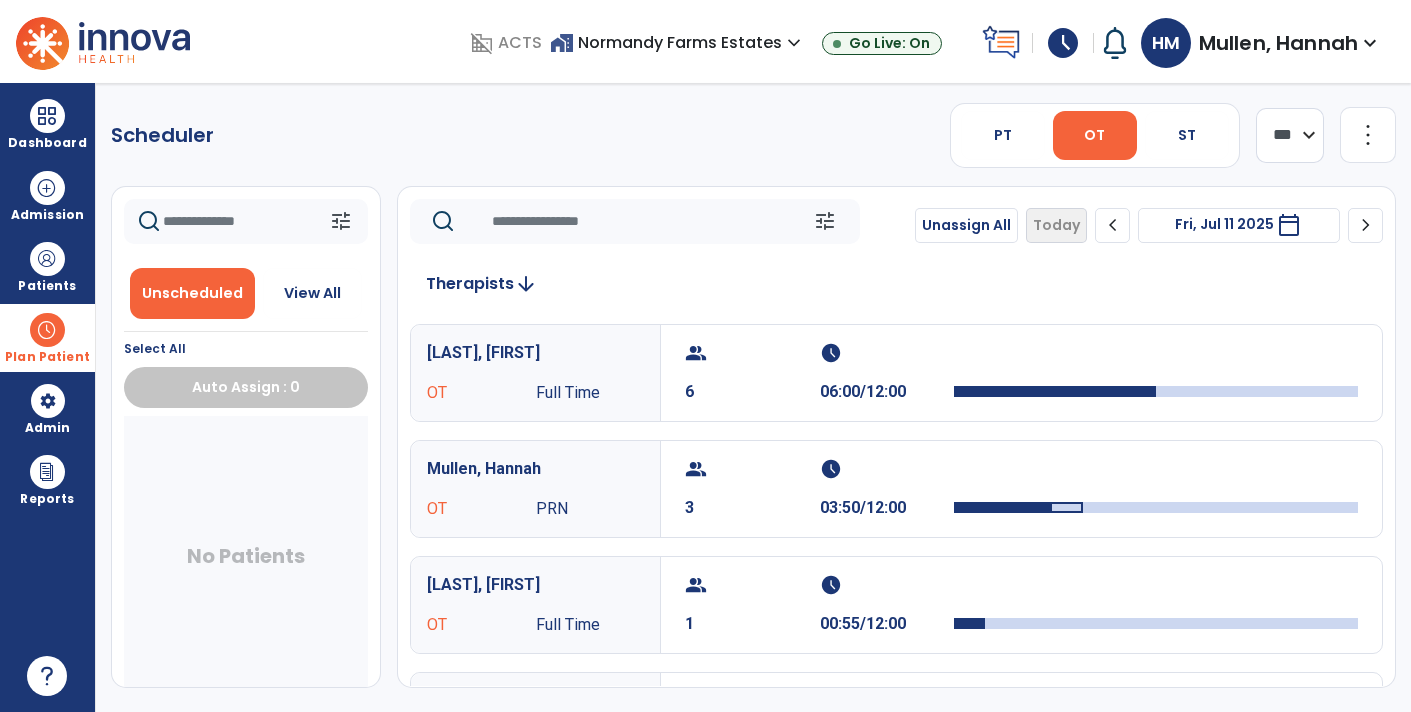 click at bounding box center [47, 330] 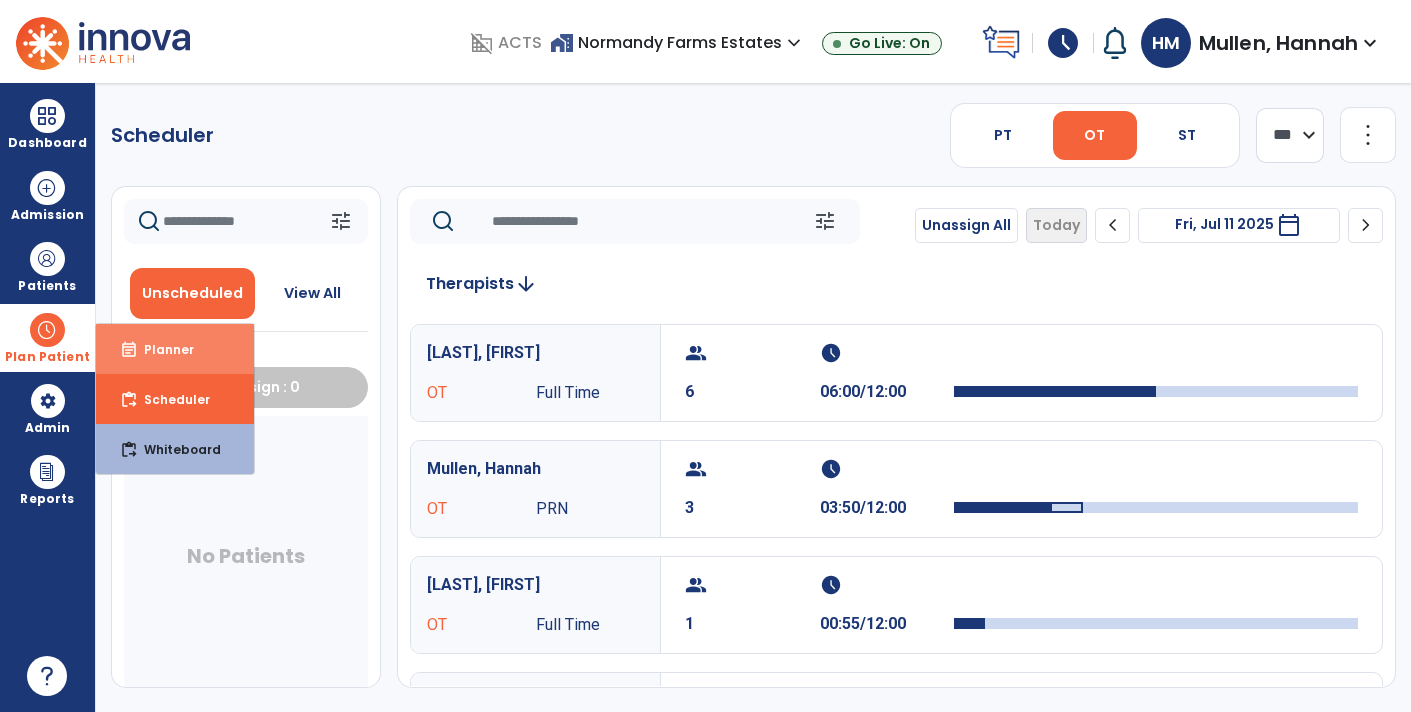 click on "event_note" at bounding box center (129, 350) 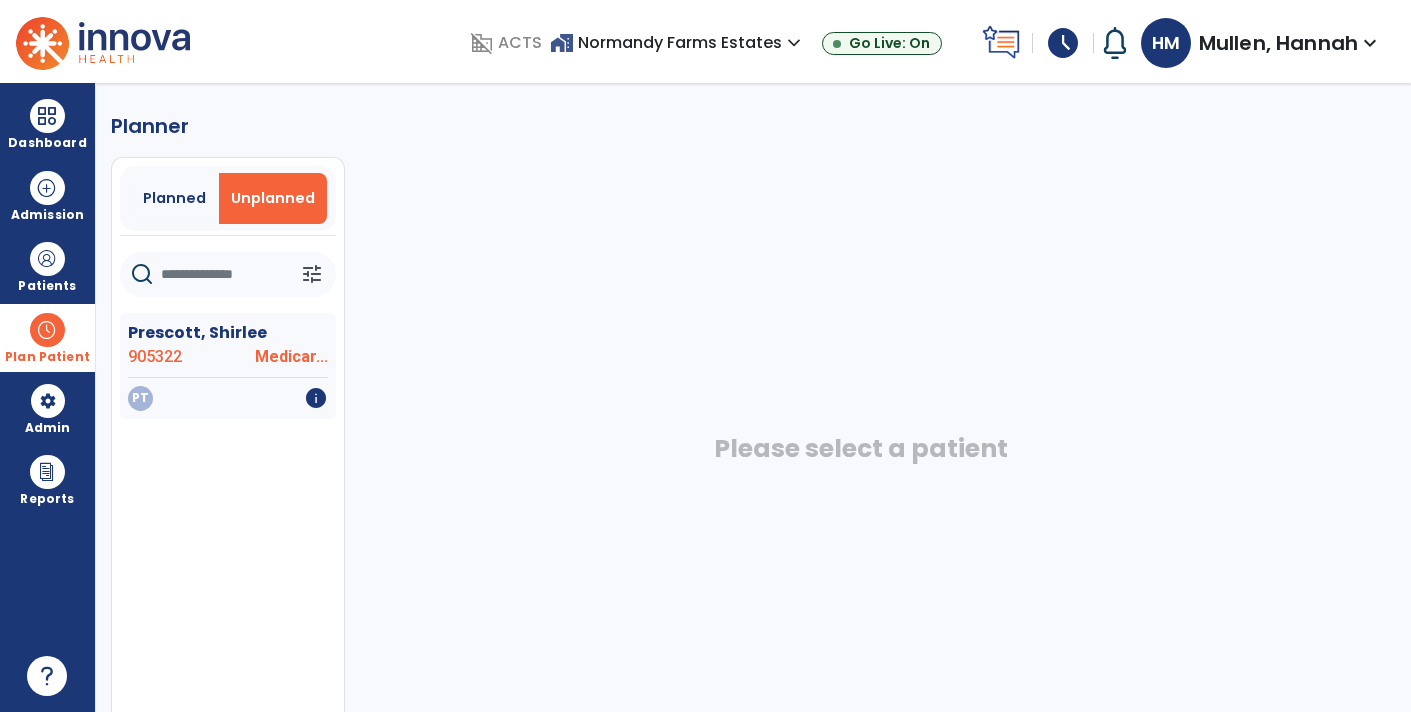 click at bounding box center [47, 330] 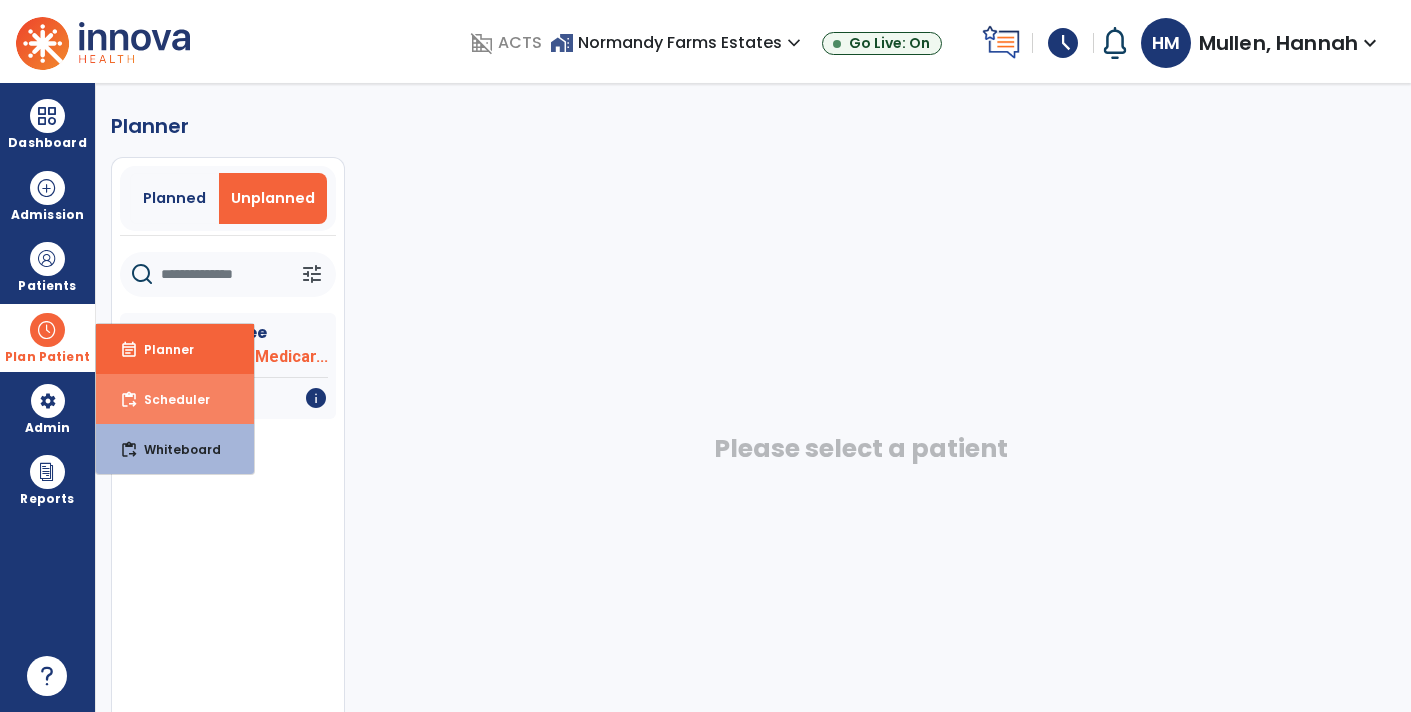 click on "content_paste_go" at bounding box center [129, 400] 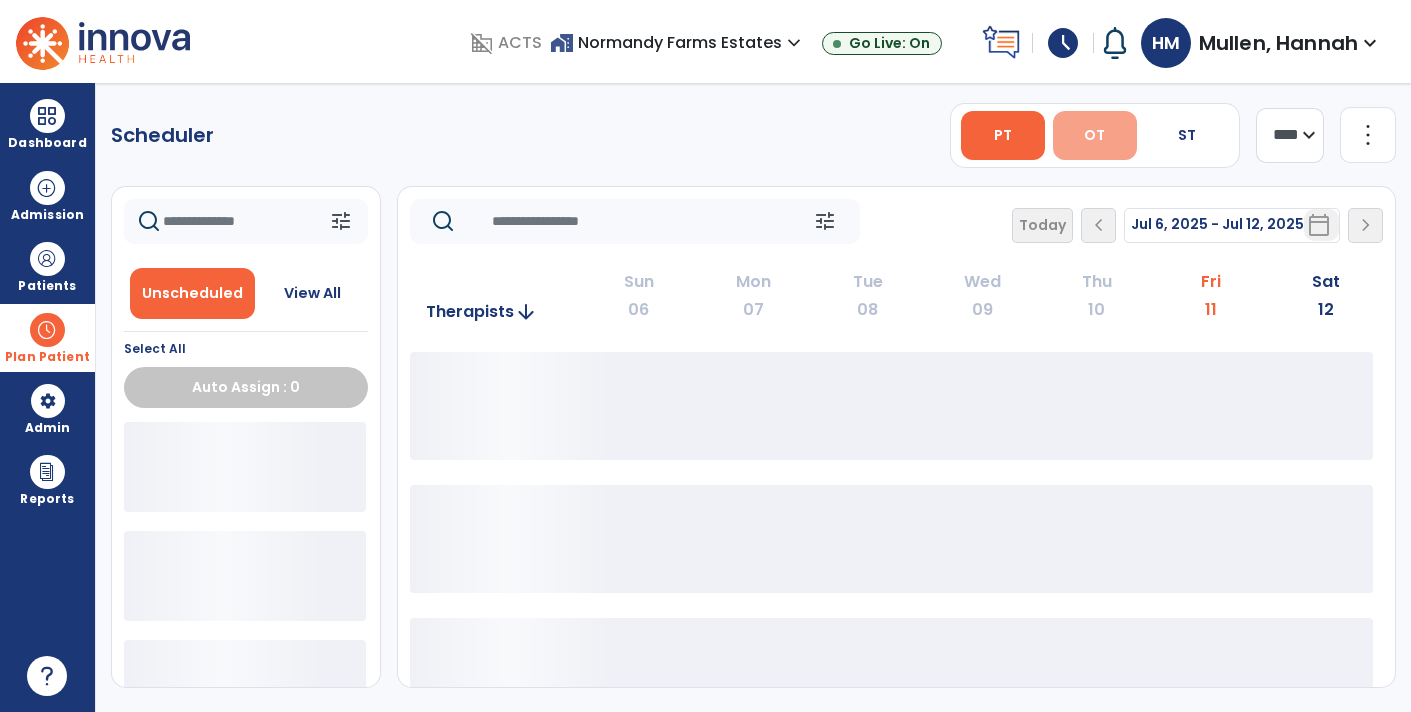 click on "OT" at bounding box center [1095, 135] 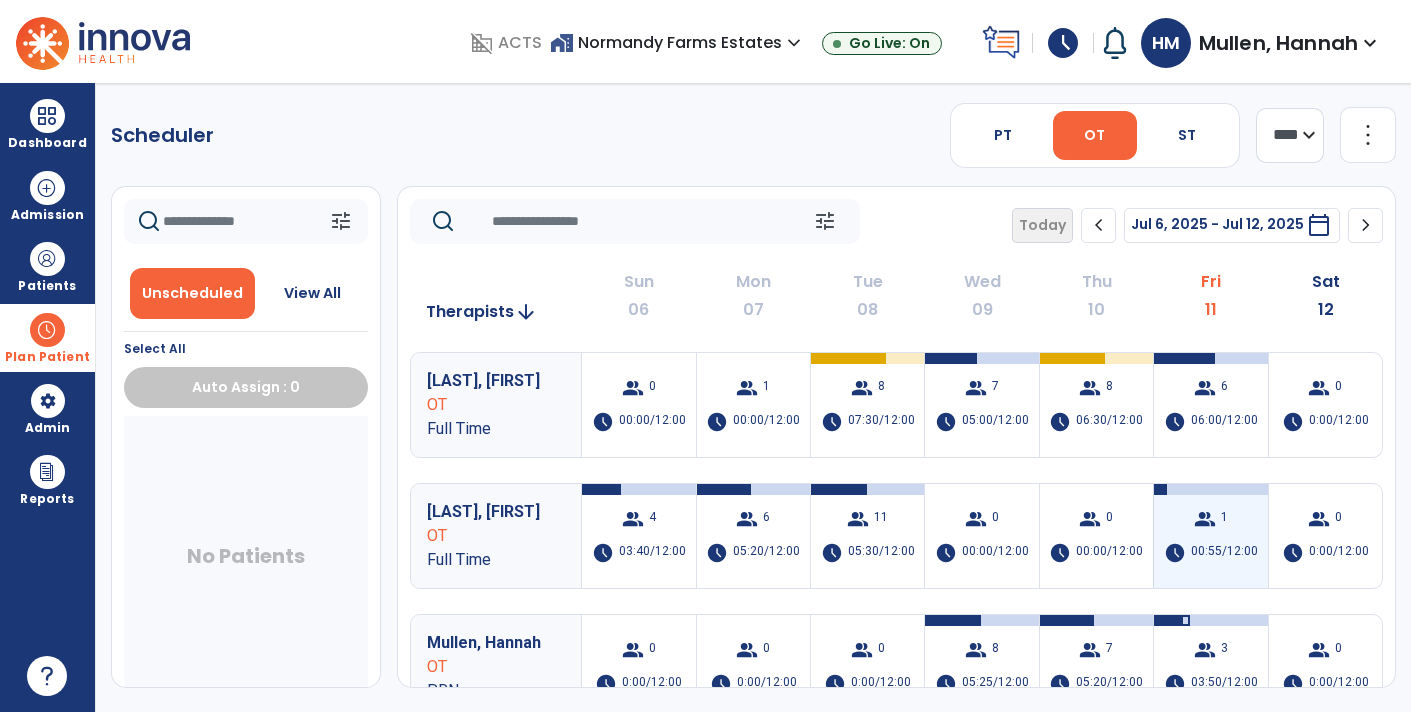 click on "group  1  schedule  00:55/12:00" at bounding box center [1210, 536] 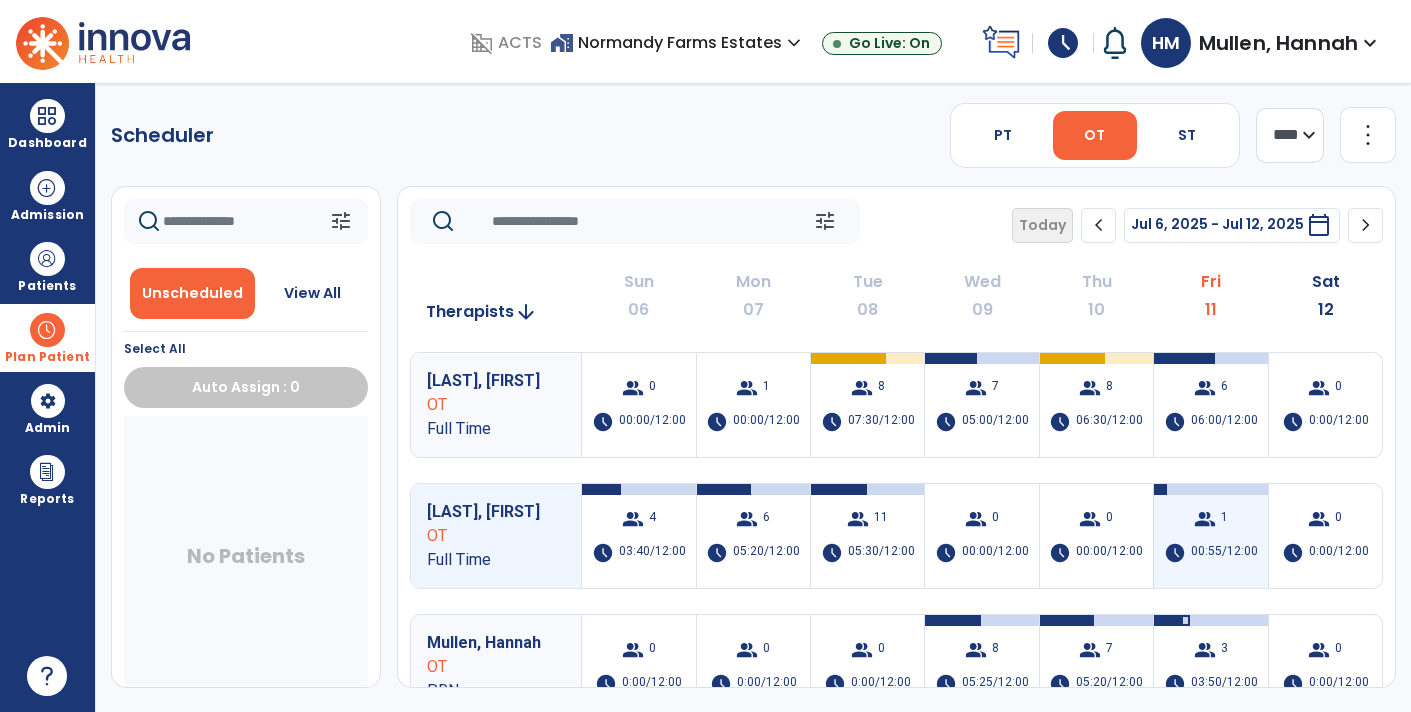 click on "group" at bounding box center (1205, 519) 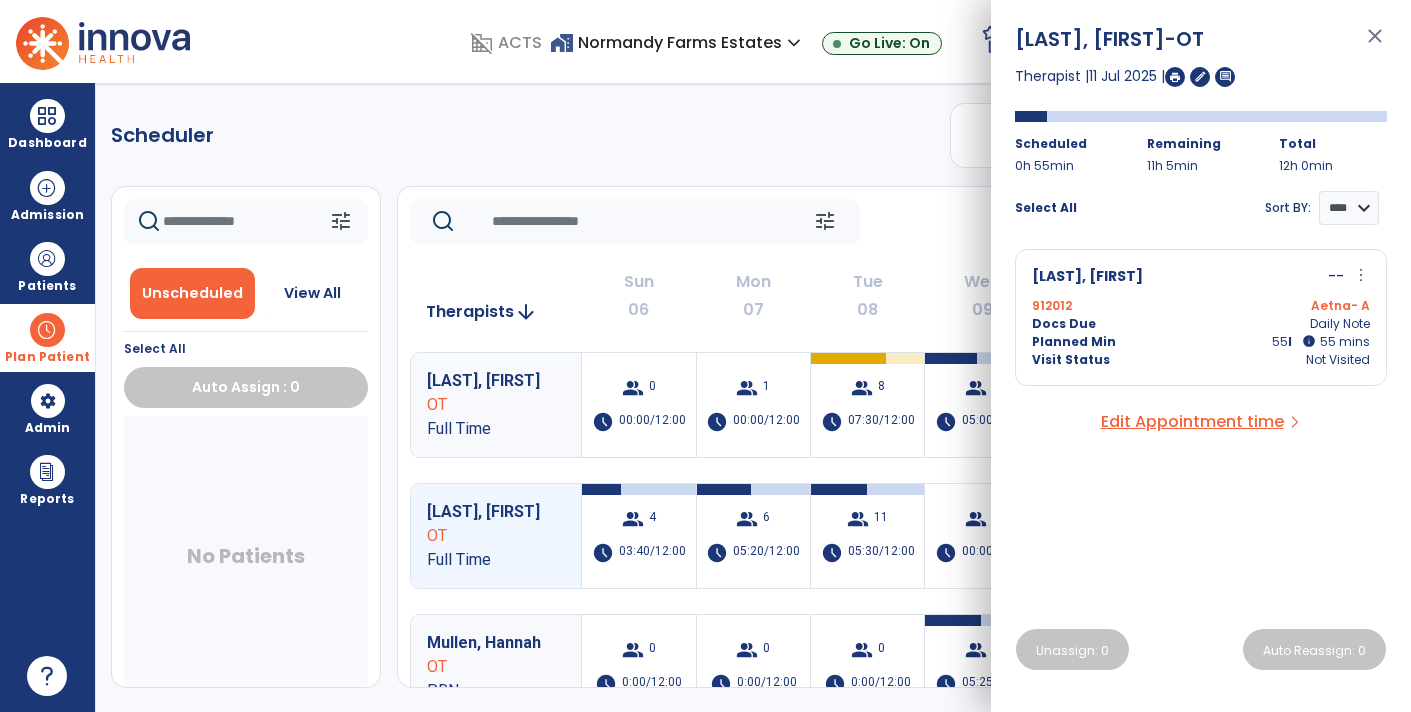 click on "info" at bounding box center (1309, 341) 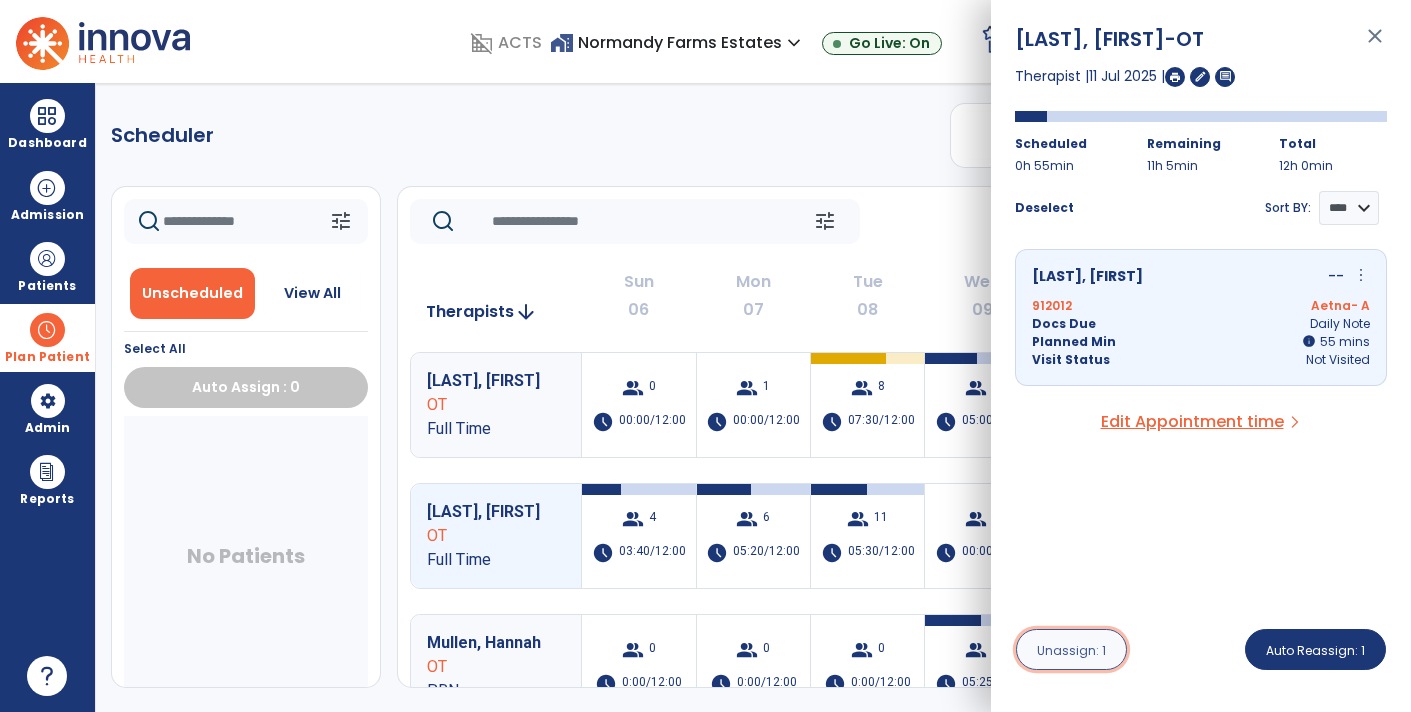 click on "Unassign: 1" at bounding box center (1071, 650) 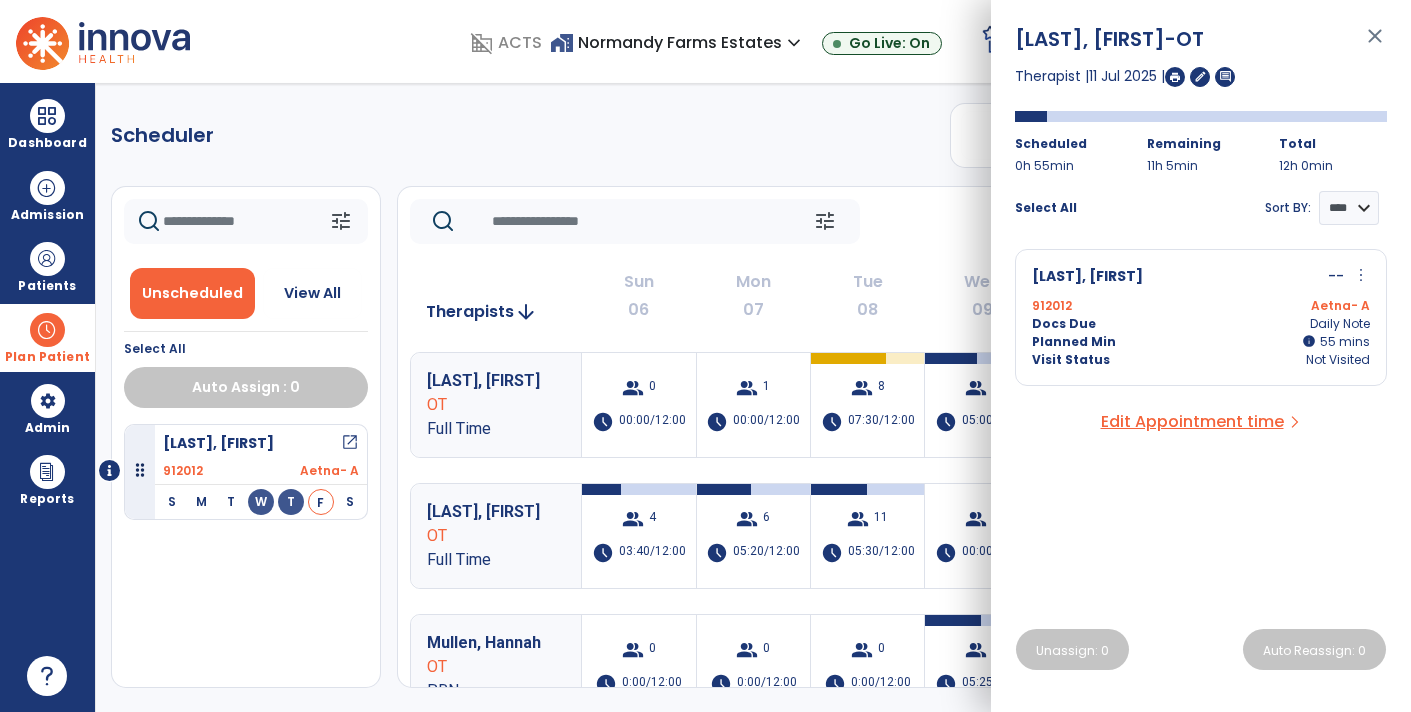 click on "close" at bounding box center [1375, 45] 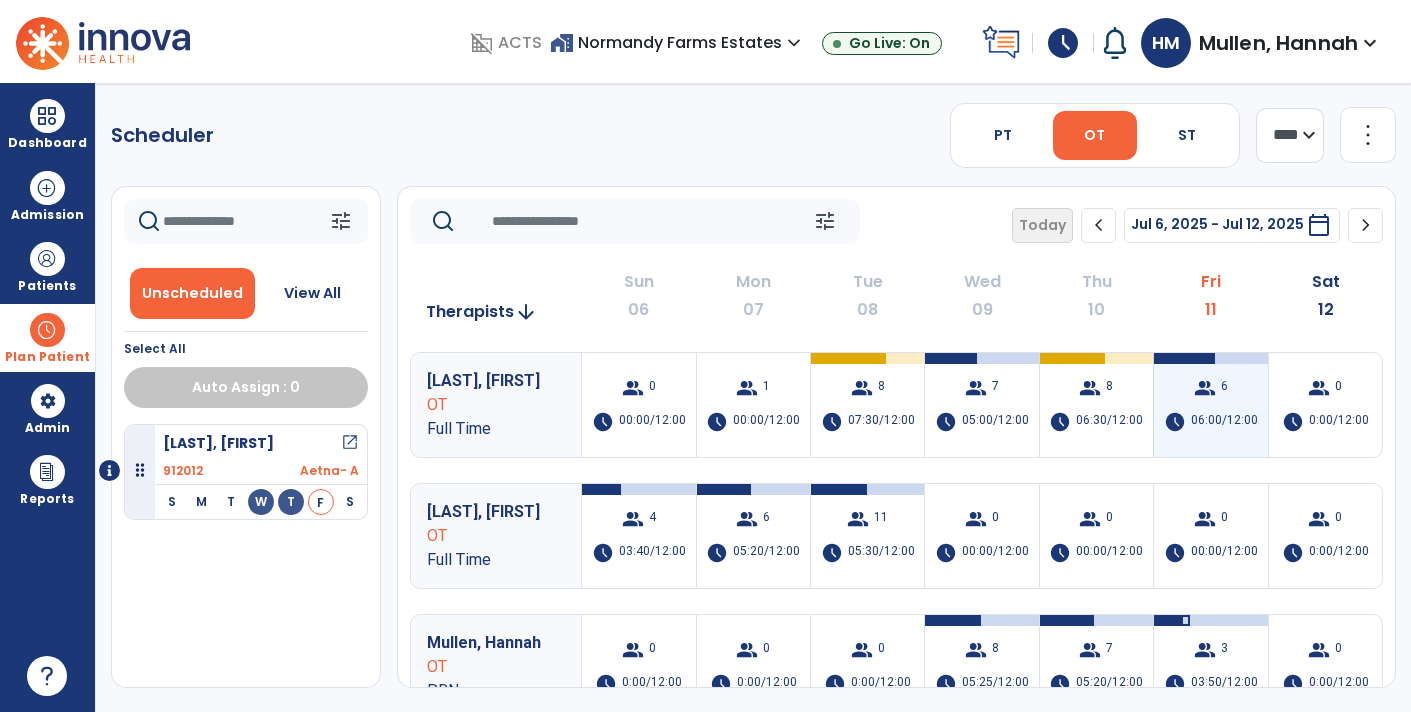 click on "group  6  schedule  06:00/12:00" at bounding box center [1210, 405] 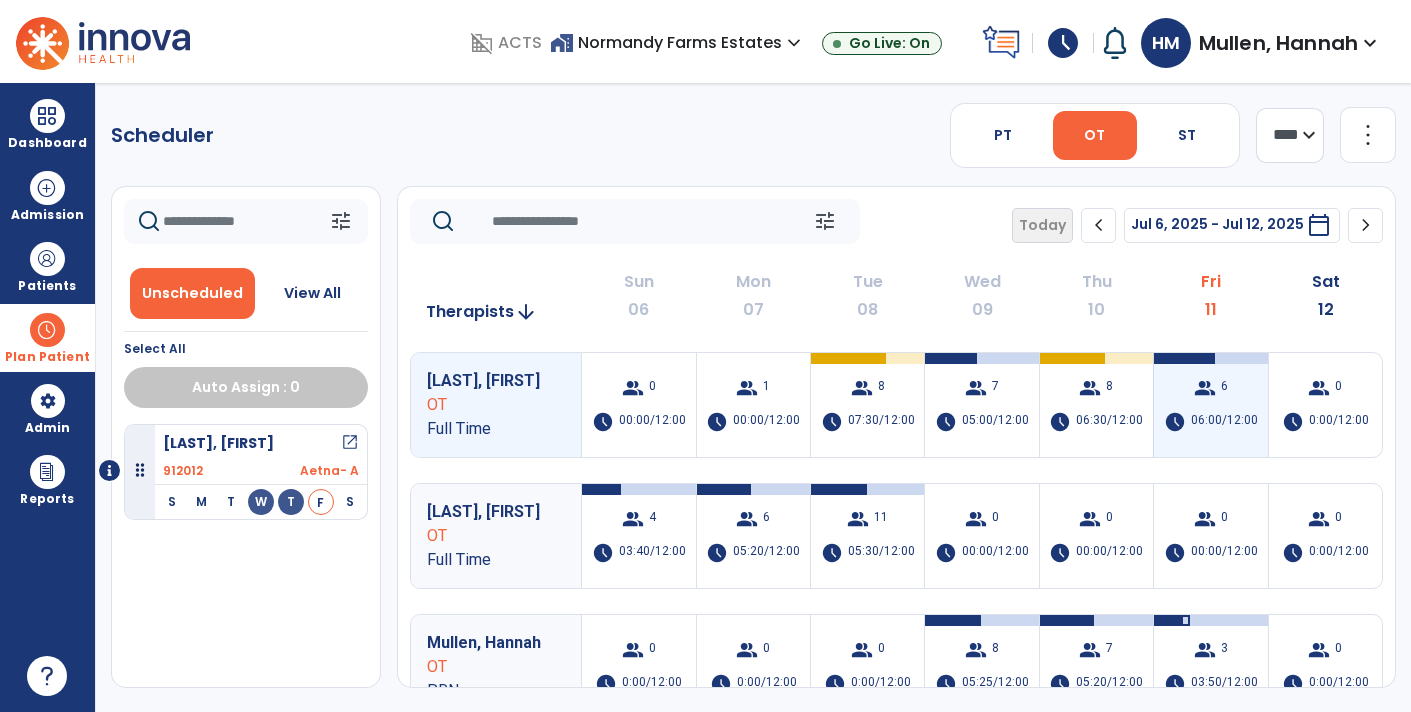 click on "6" at bounding box center [1224, 388] 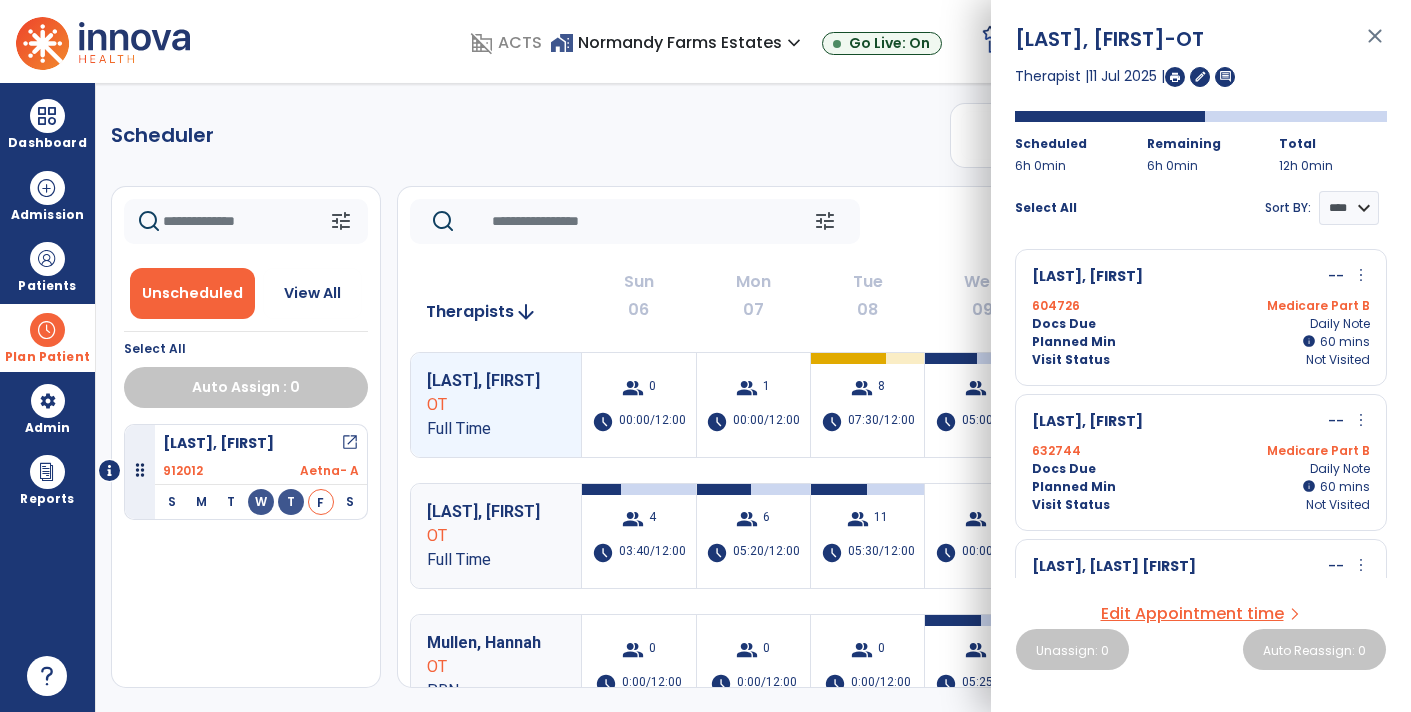 click on "Docs Due Daily Note" at bounding box center [1201, 324] 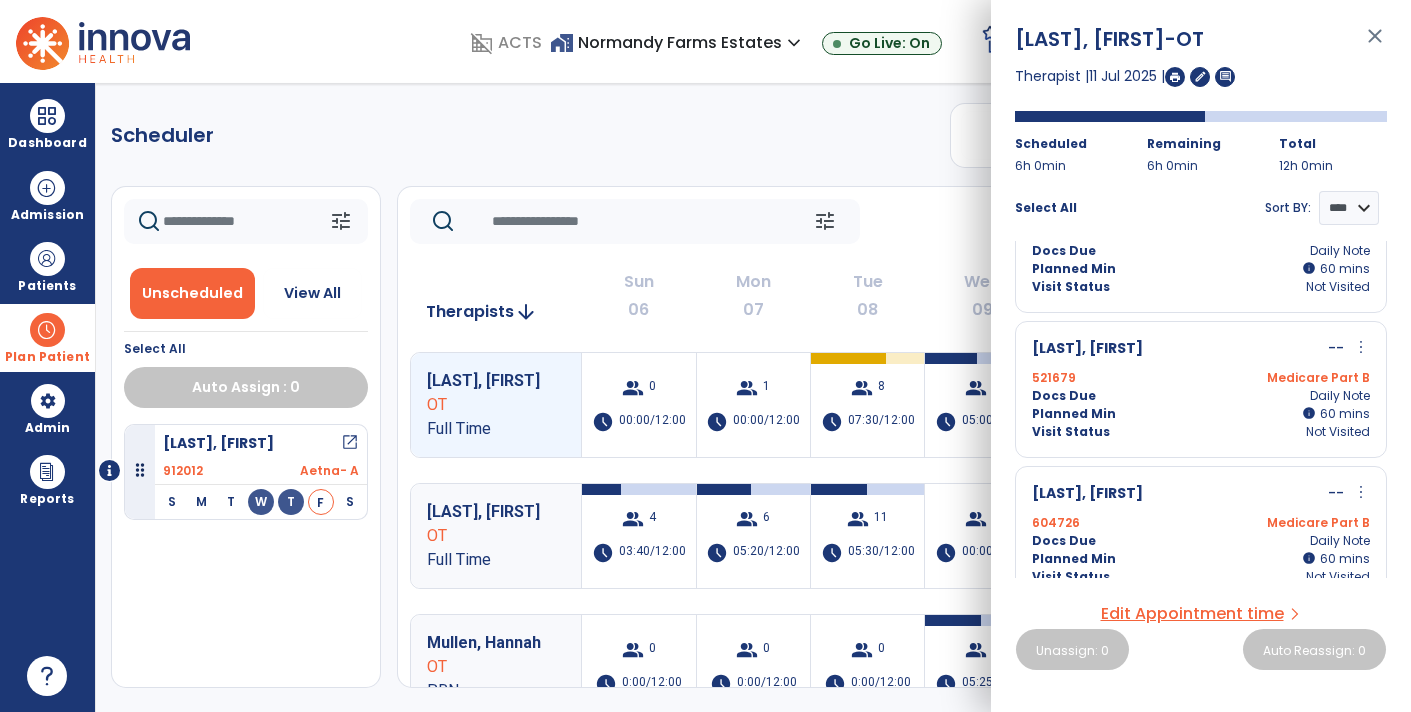 scroll, scrollTop: 526, scrollLeft: 0, axis: vertical 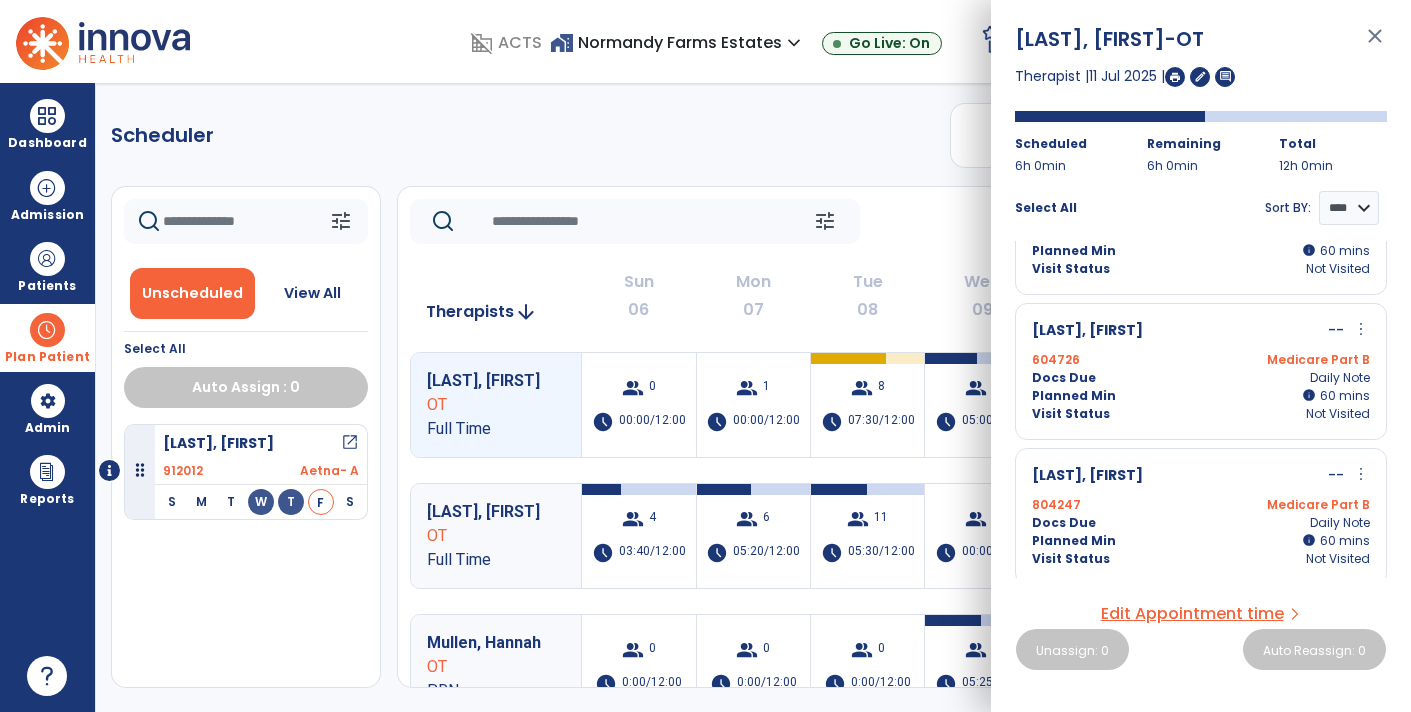 click on "Medicare Part B" at bounding box center (1285, 360) 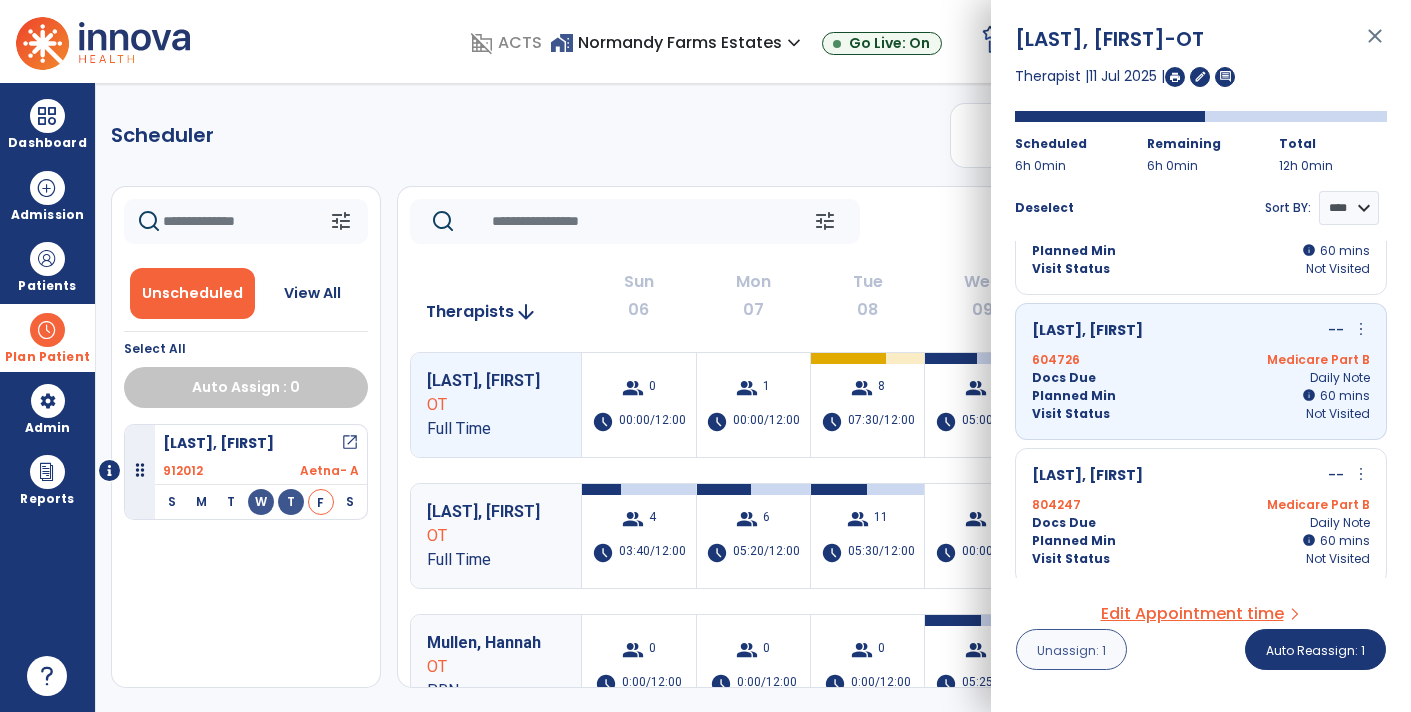 click on "Unassign: 1" at bounding box center [1071, 650] 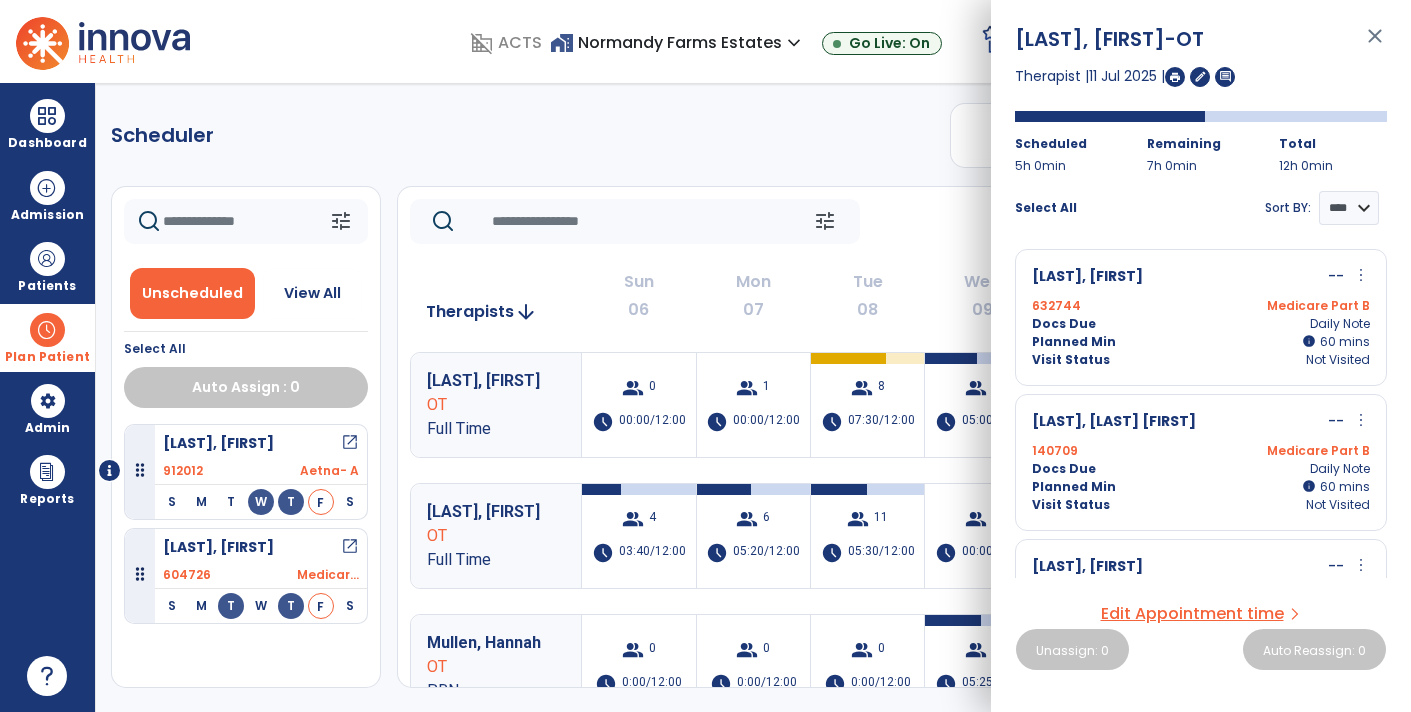 click on "close" at bounding box center (1375, 45) 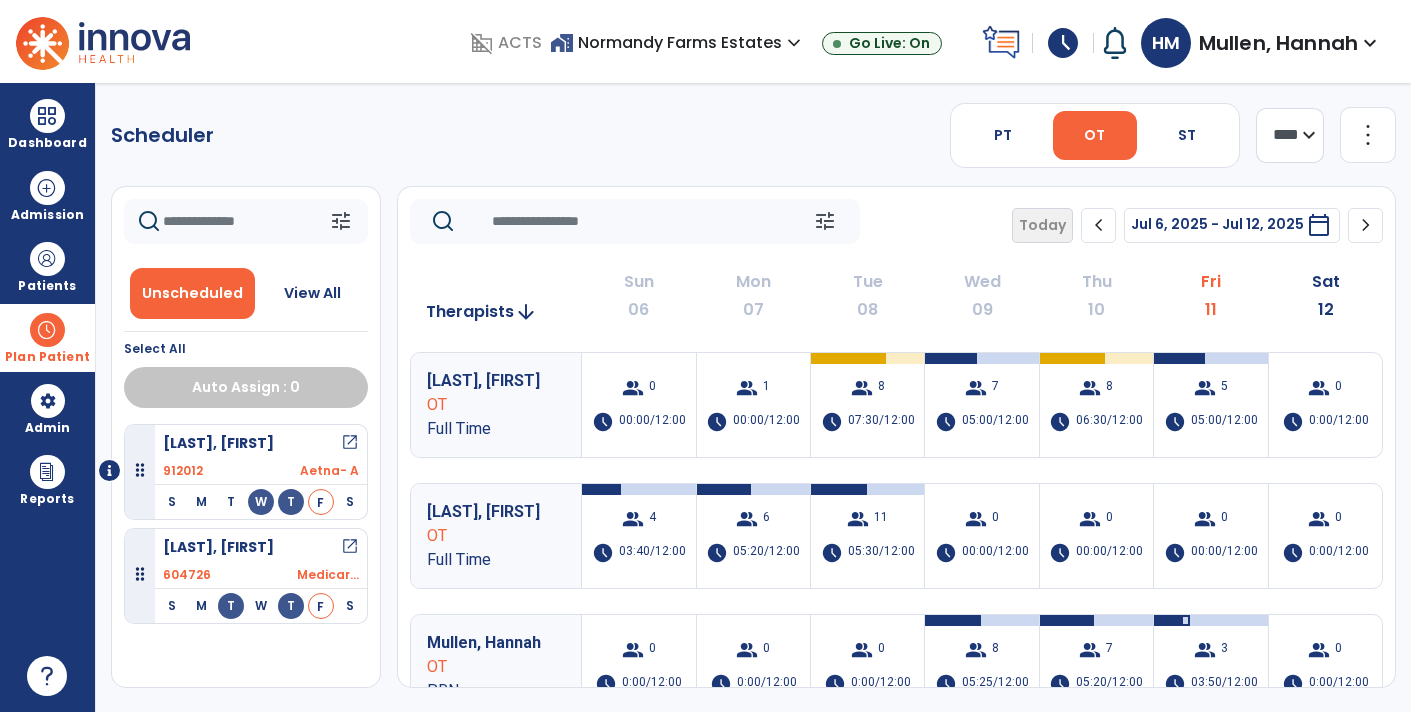 scroll, scrollTop: 8, scrollLeft: 0, axis: vertical 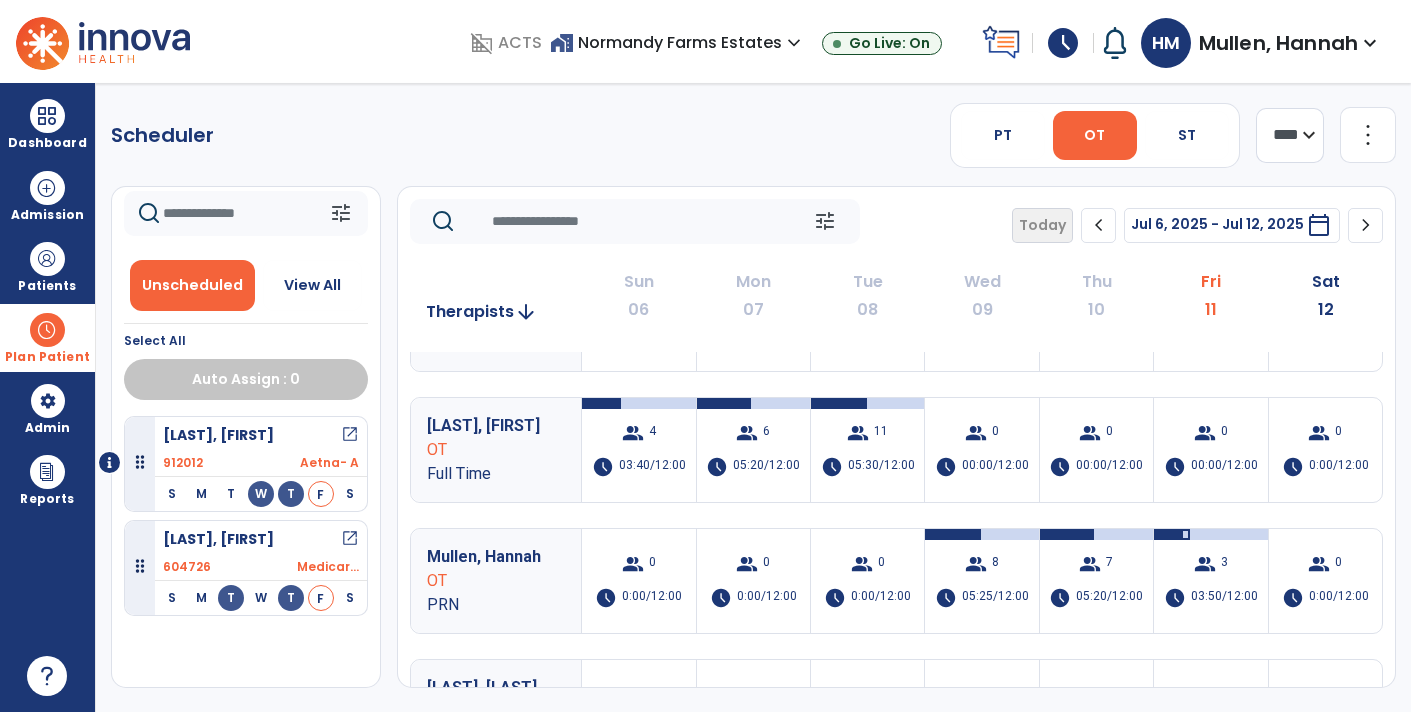 drag, startPoint x: 137, startPoint y: 462, endPoint x: 1142, endPoint y: 518, distance: 1006.55896 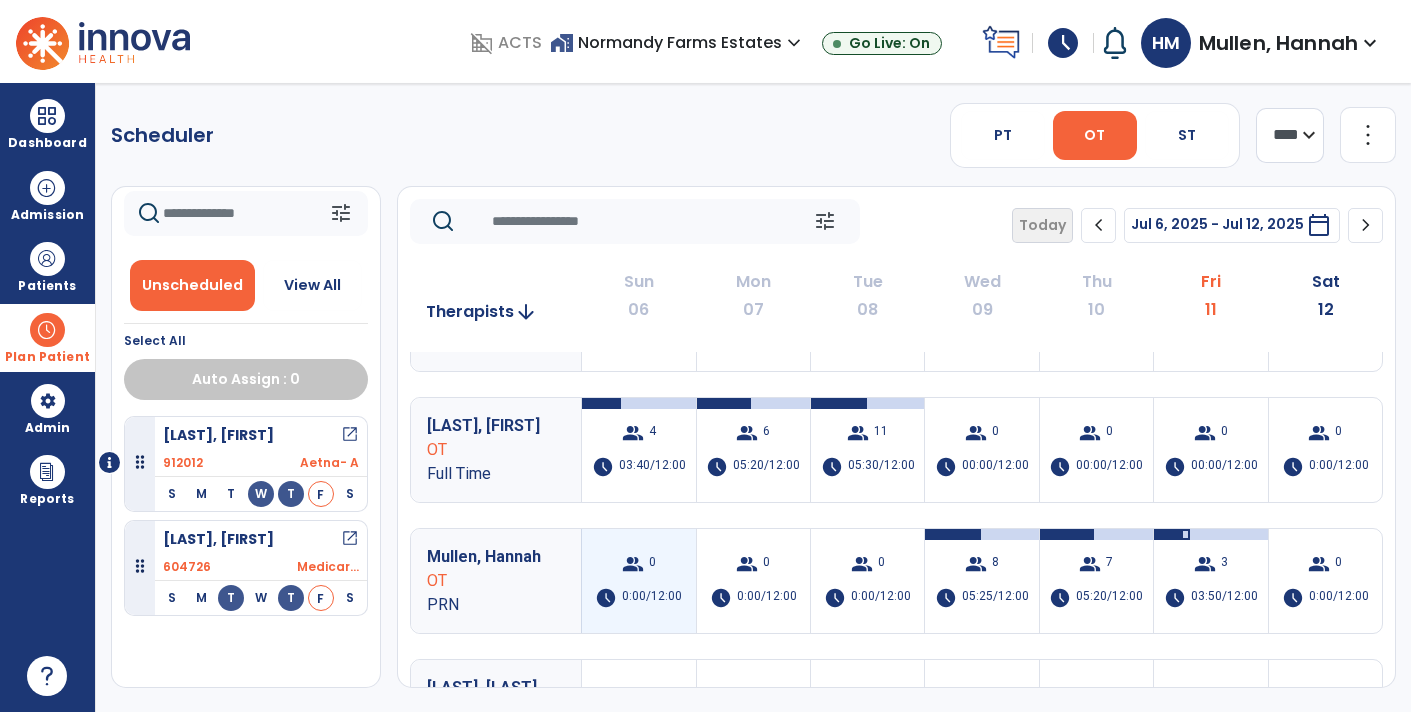 click on "tune   Unscheduled   View All  Select All  Auto Assign : 0   [FIRST], [LAST]   open_in_new  912012 Aetna- A  S M T W T F S Friday Visit Status:  Unscheduled  Docs Due: Daily Note Planned min 00:55     [LAST], [FIRST]   open_in_new  604726 Medicar...  S M T W T F S  tune   Today  chevron_left Jul 6, 2025 - Jul 12, 2025  *********  calendar_today  chevron_right   Therapists  arrow_downward Sun  06  Mon  07  Tue  08  Wed  09  Thu  10  Fri  11  Sat  12  [LAST], [FIRST] OT Full Time  group  0  schedule  00:00/12:00   group  1  schedule  00:00/12:00   group  8  schedule  07:30/12:00   group  7  schedule  05:00/12:00   group  8  schedule  06:30/12:00   group  5  schedule  05:00/12:00   group  0  schedule  0:00/12:00   [LAST], [FIRST] OT Full Time  group  4  schedule  03:40/12:00   group  6  schedule  05:20/12:00   group  11  schedule  05:30/12:00   group  0  schedule  00:00/12:00   group  0  schedule  00:00/12:00   group  0  schedule  00:00/12:00   group  0  schedule  0:00/12:00   [LAST], [FIRST] OT PRN 0 0 0" 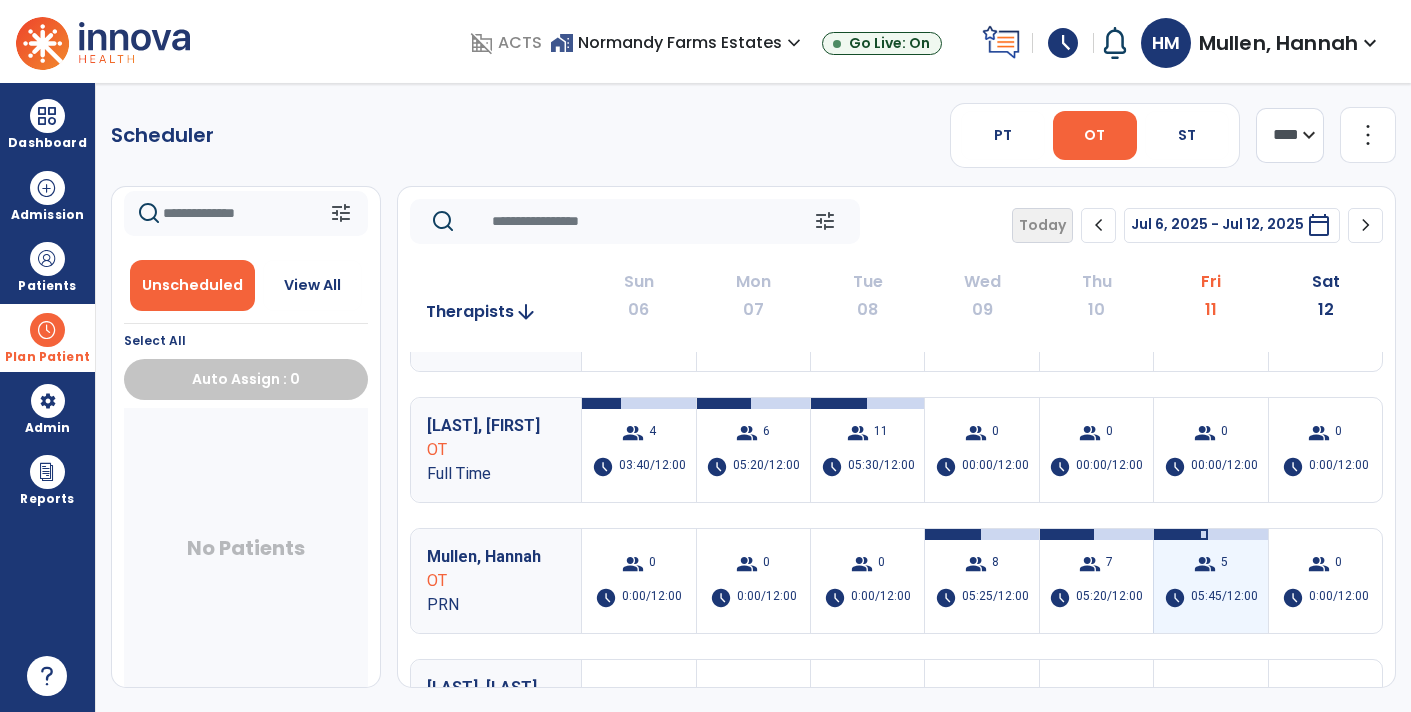 click on "group  5  schedule  05:45/12:00" at bounding box center (1210, 581) 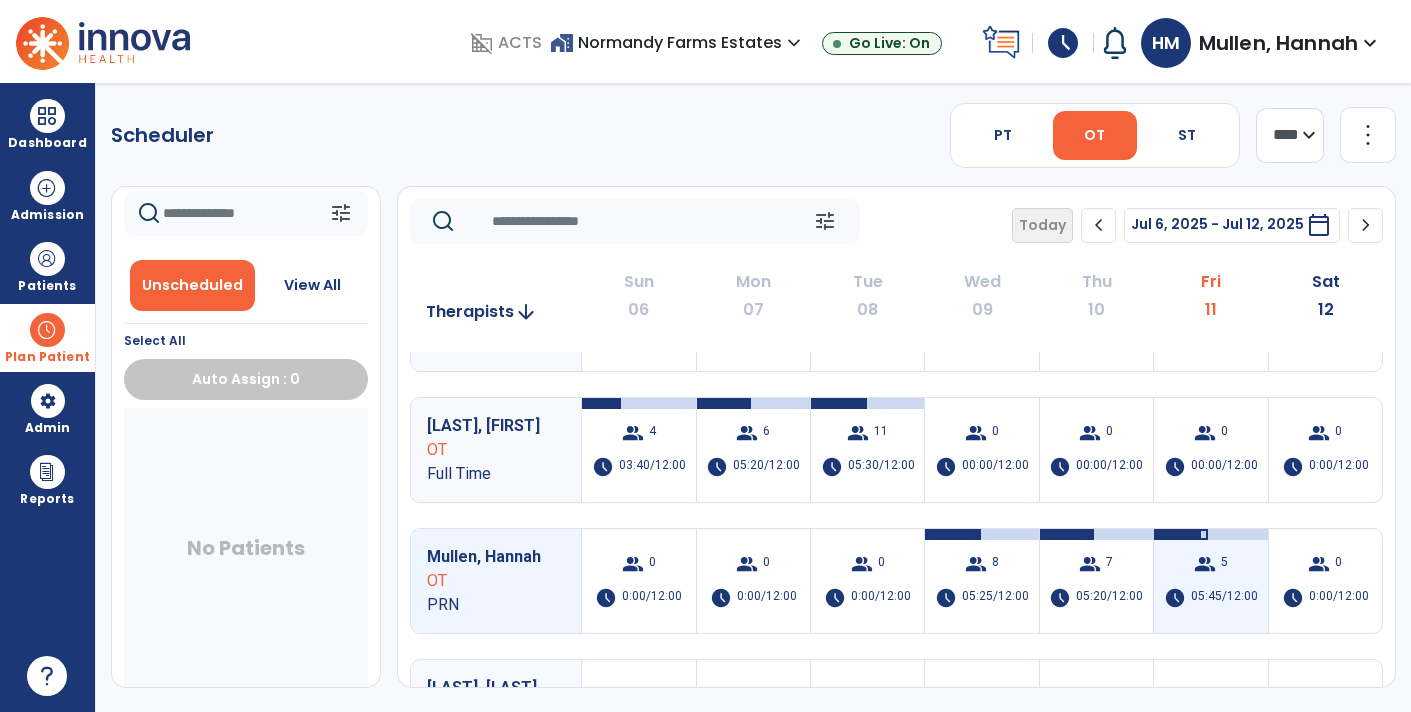 click on "group  5" at bounding box center [1211, 564] 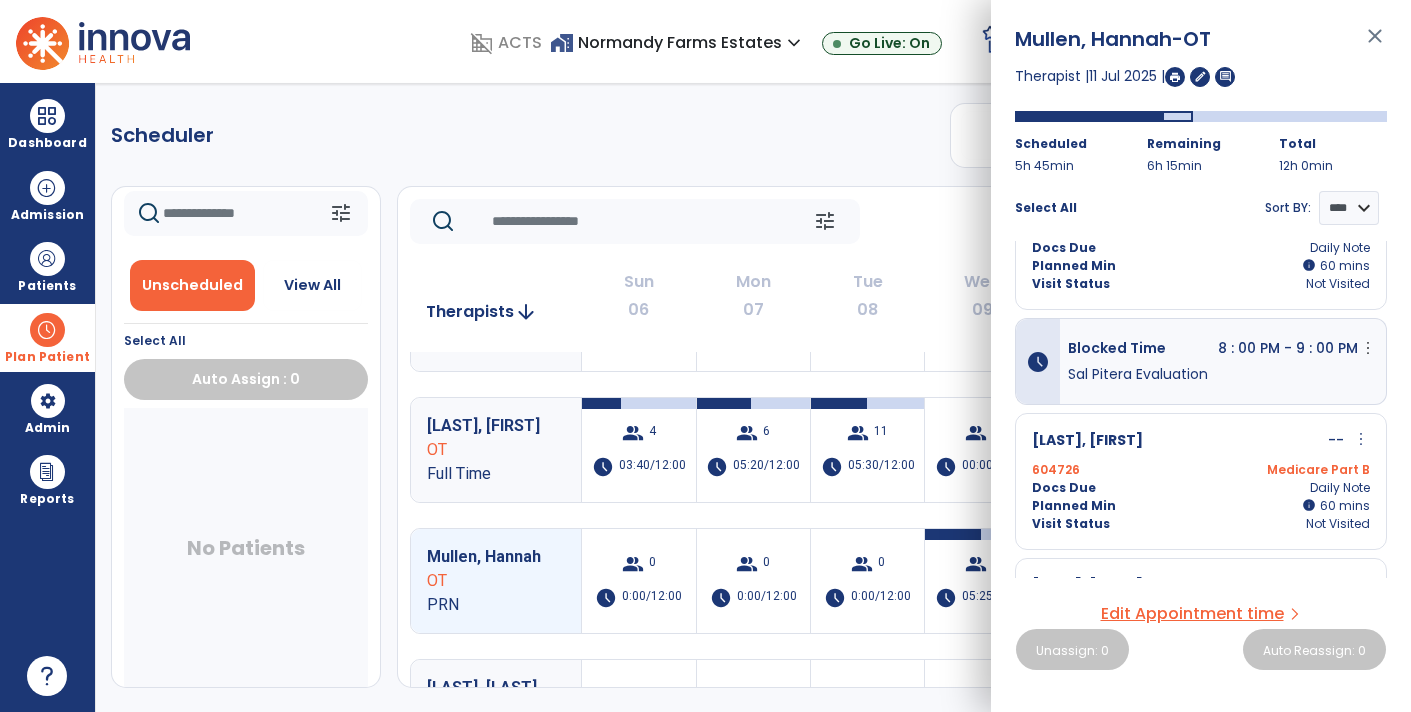 scroll, scrollTop: 258, scrollLeft: 0, axis: vertical 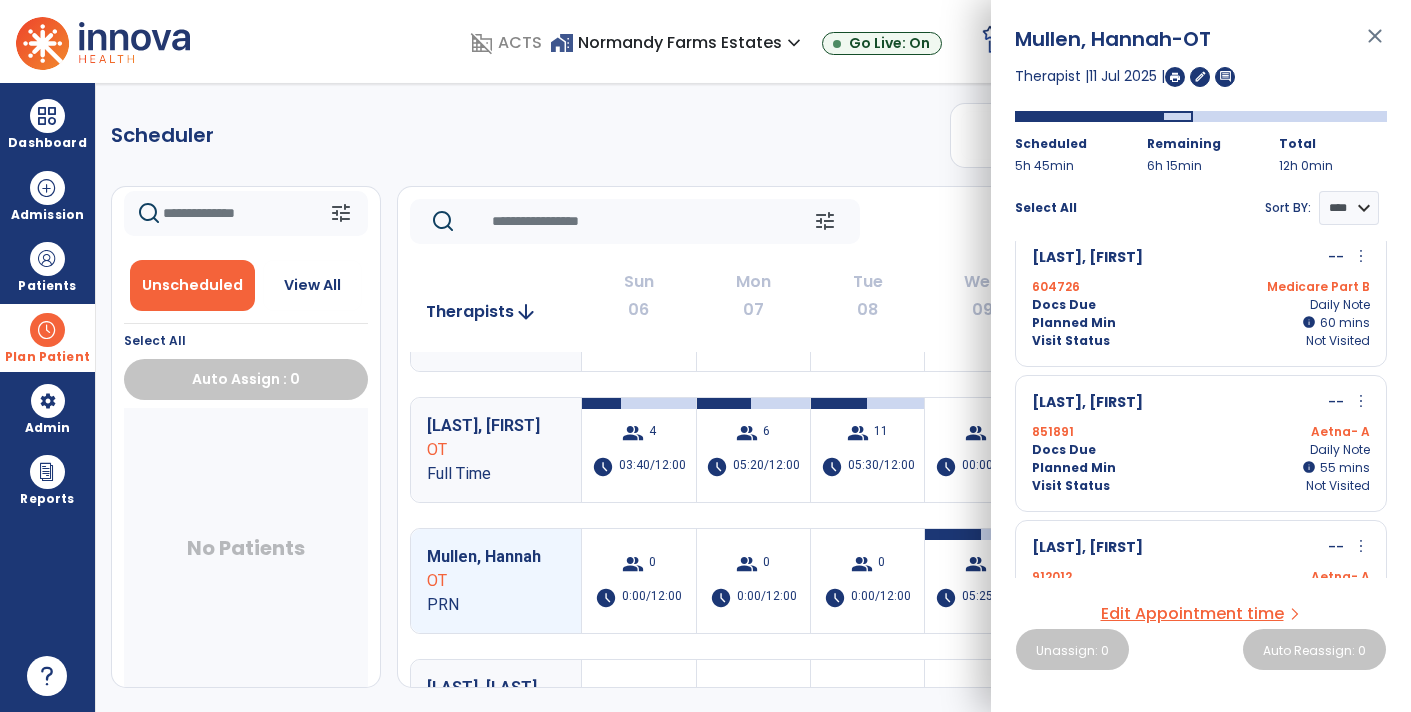 click on "close" at bounding box center (1375, 45) 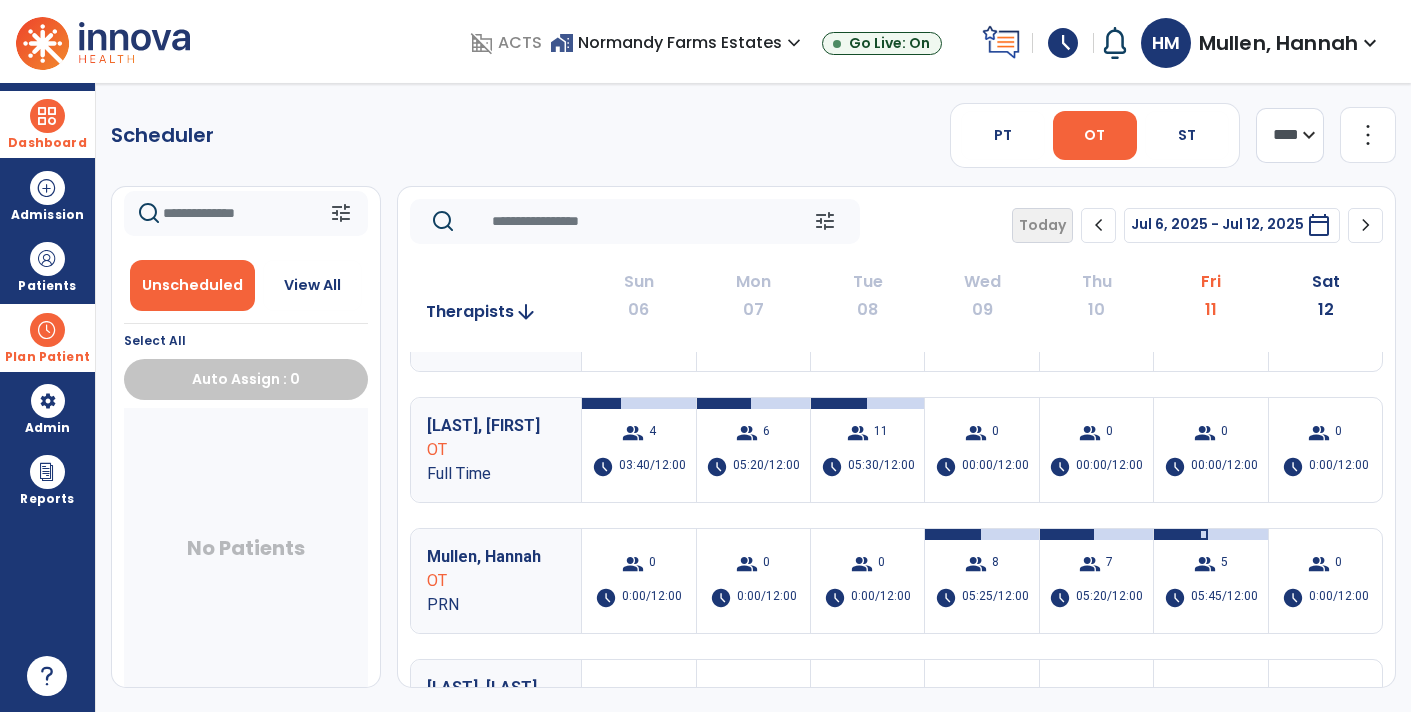 click at bounding box center (47, 116) 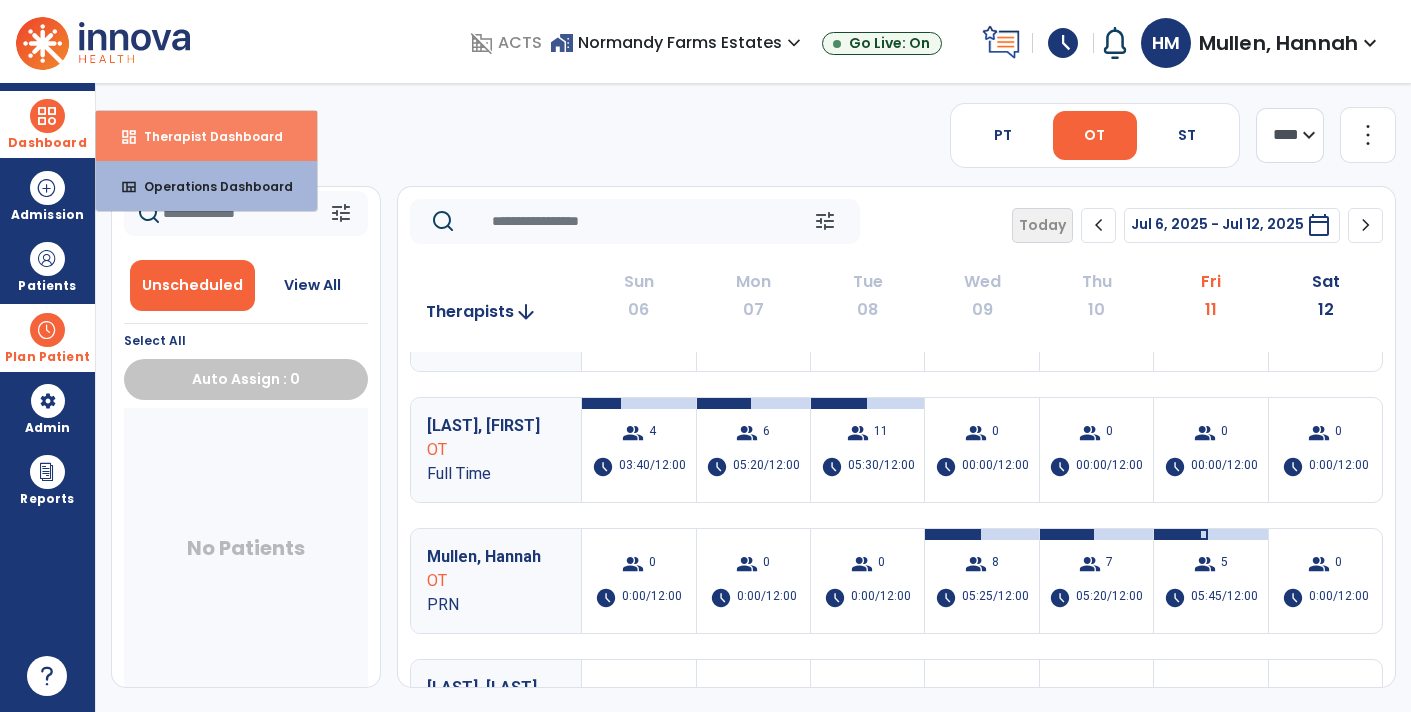 click on "dashboard  Therapist Dashboard" at bounding box center [206, 136] 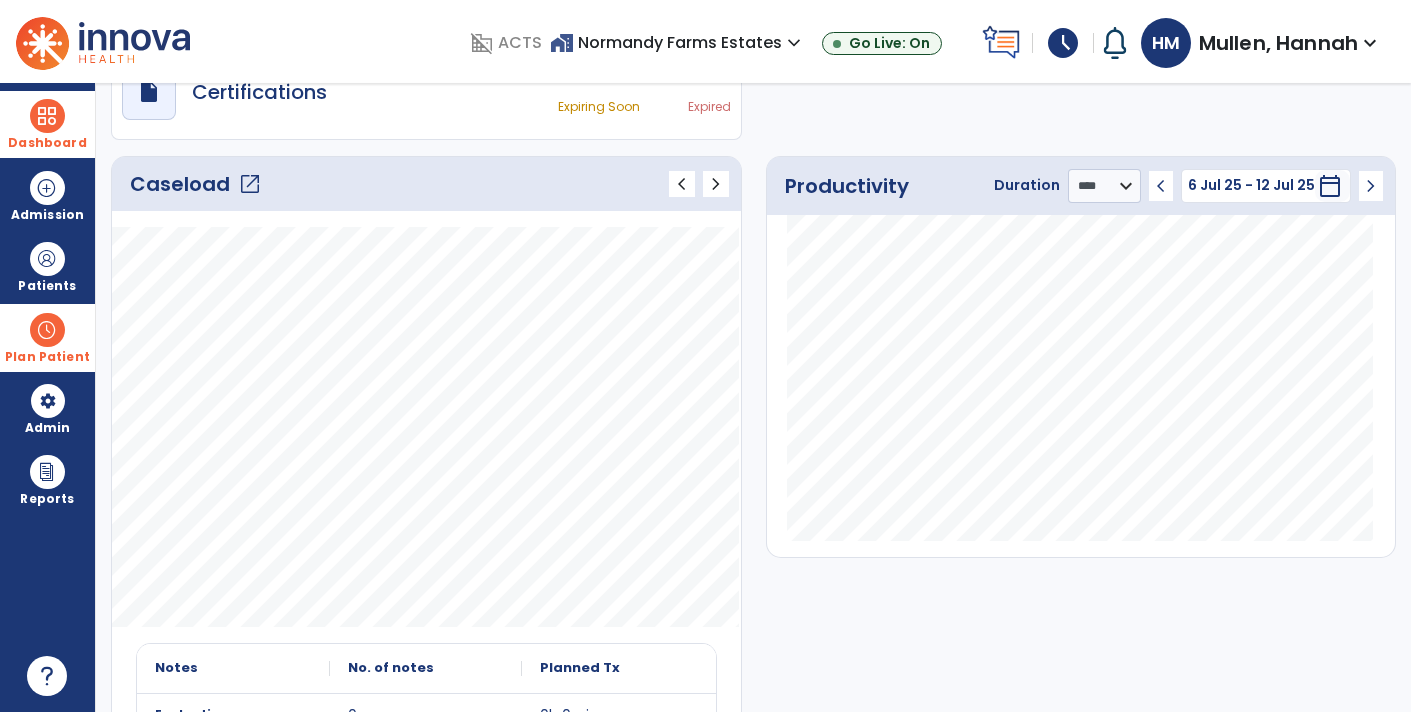 scroll, scrollTop: 0, scrollLeft: 0, axis: both 